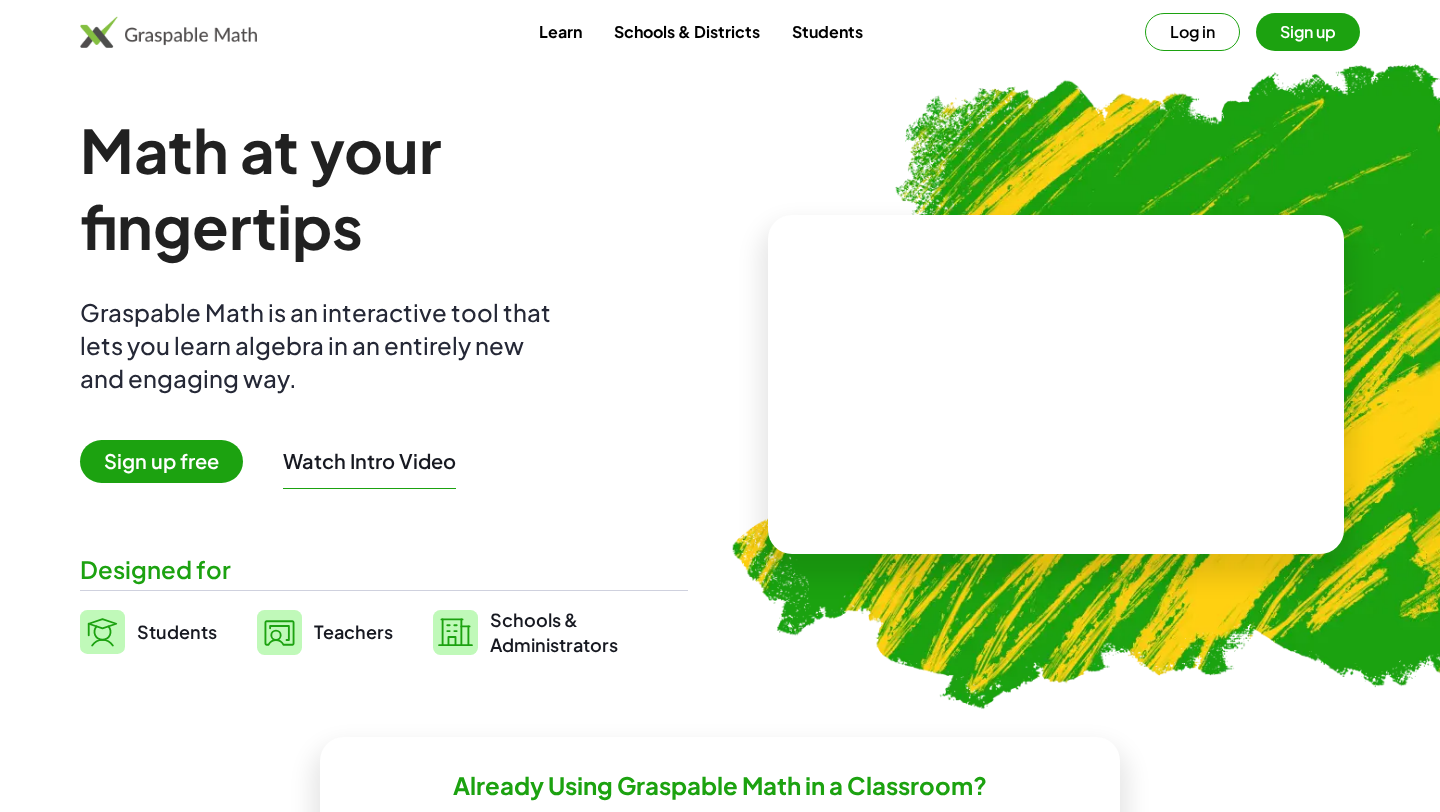 scroll, scrollTop: 0, scrollLeft: 0, axis: both 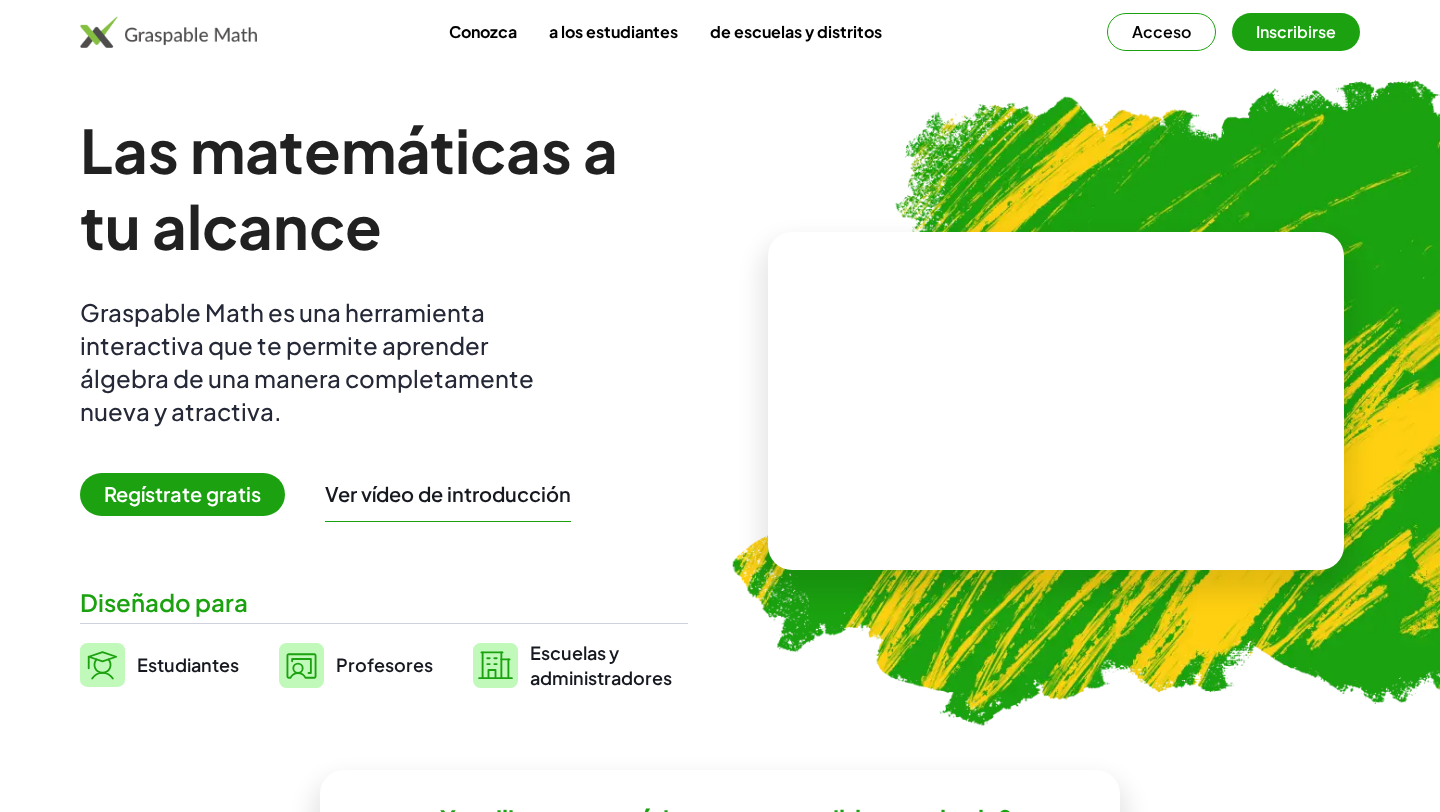 click at bounding box center (1165, 392) 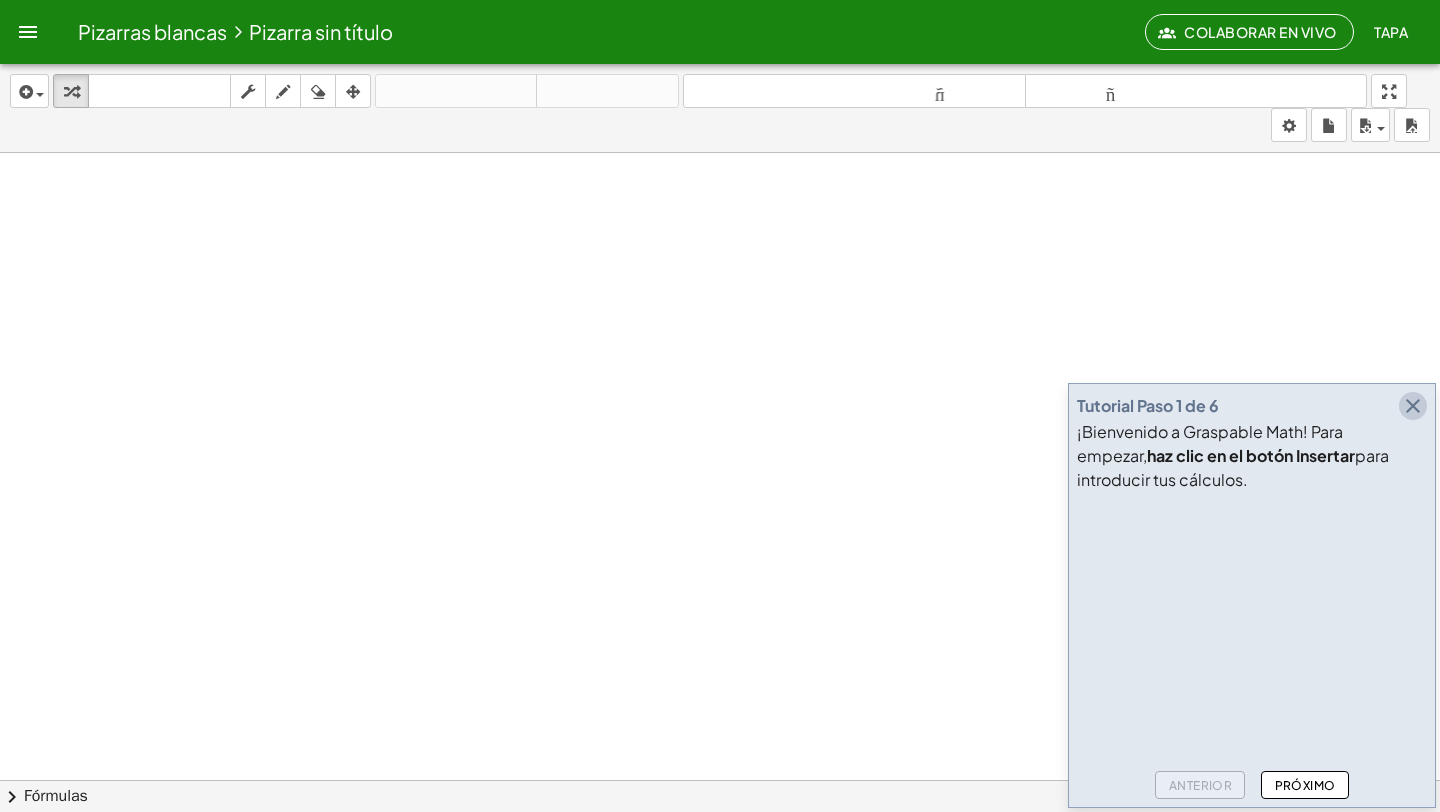 click at bounding box center (1413, 406) 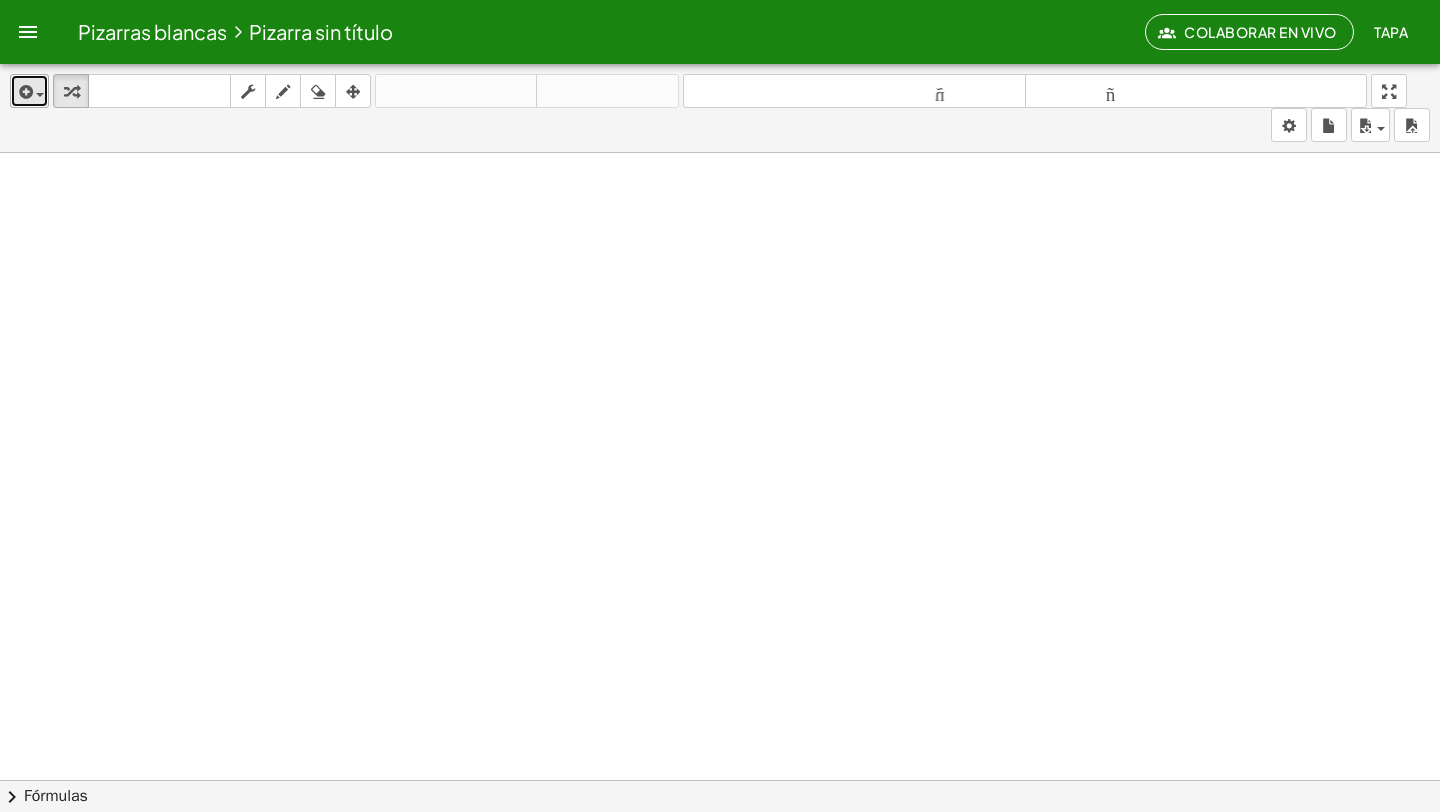 click at bounding box center [24, 92] 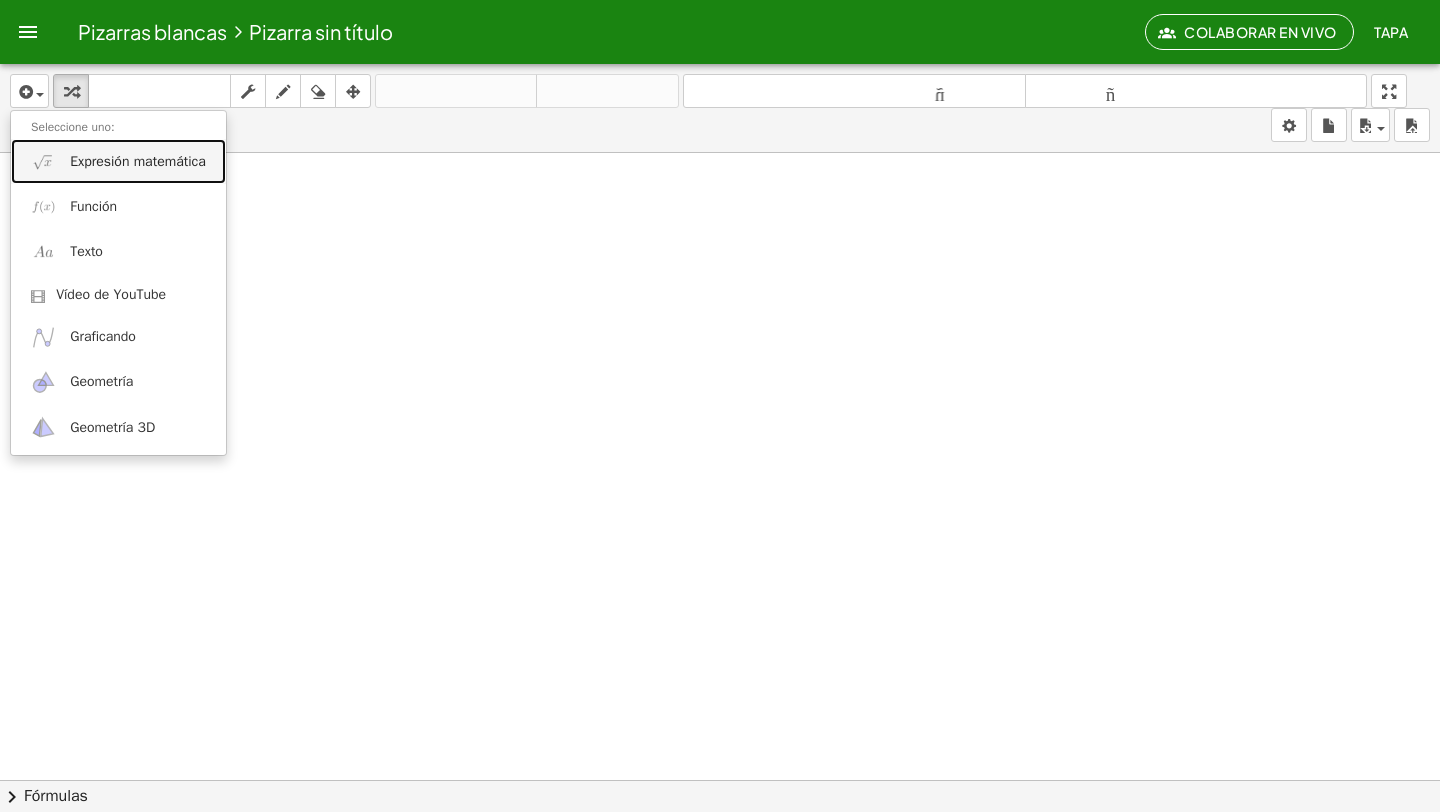 click on "Expresión matemática" at bounding box center (138, 162) 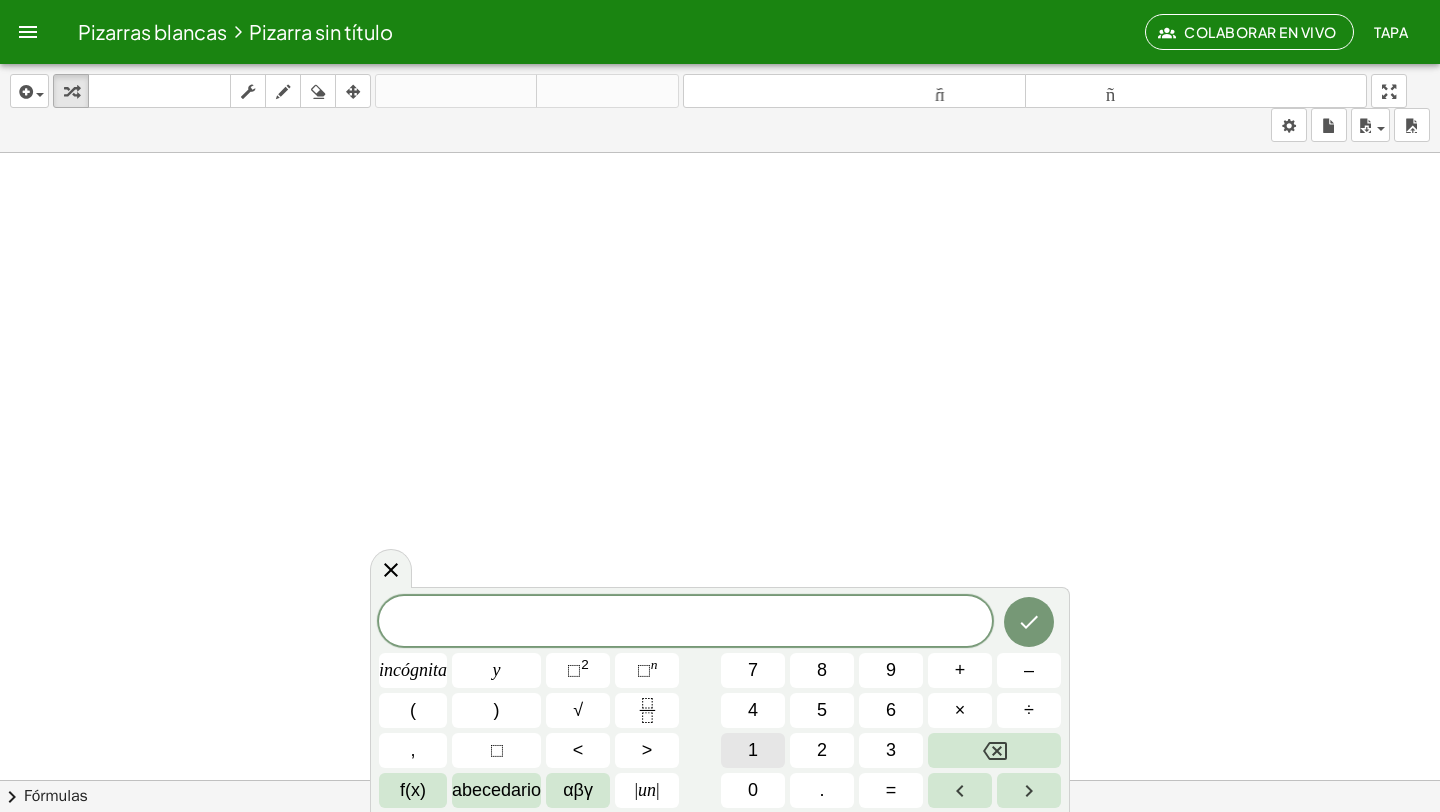 click on "1" at bounding box center (753, 750) 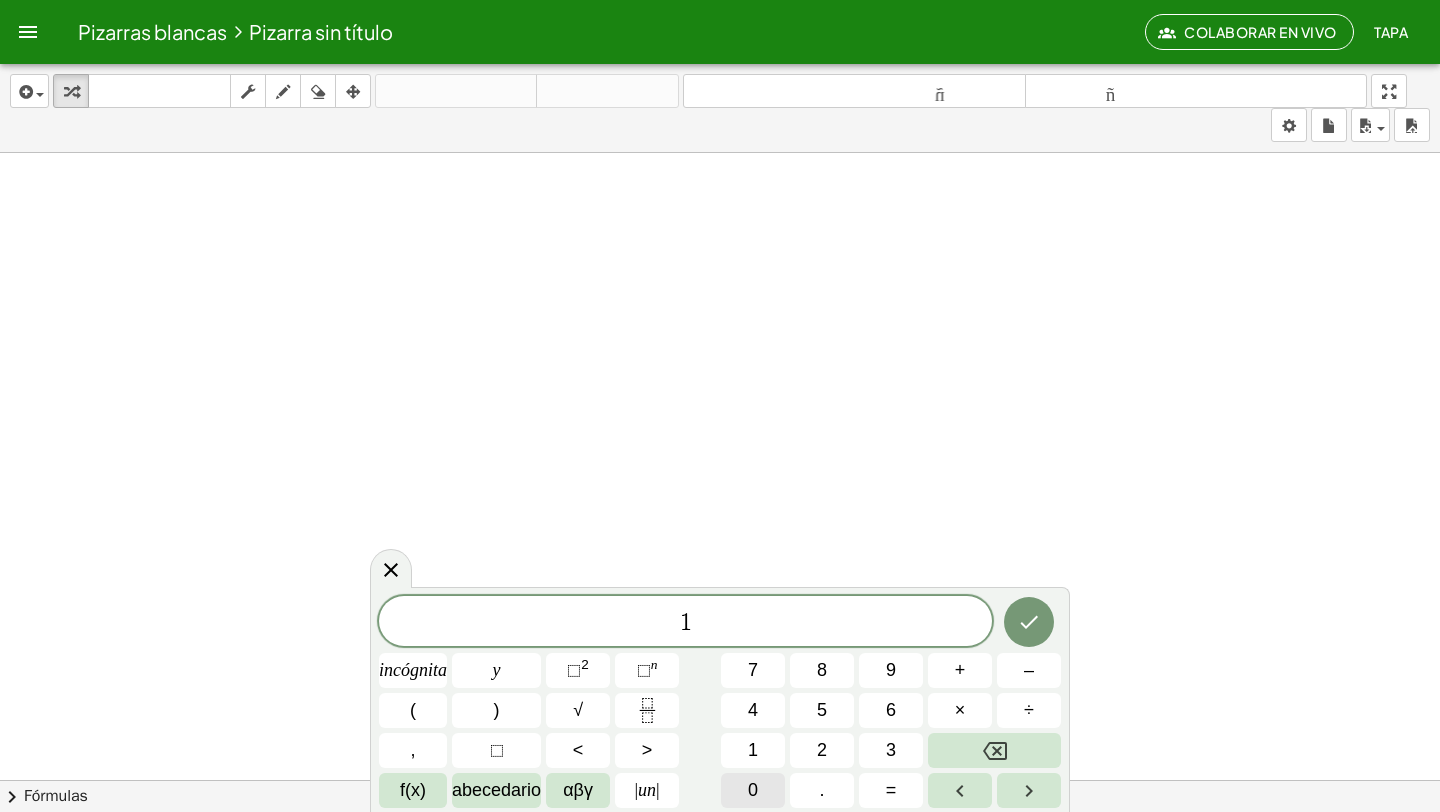 click on "0" at bounding box center (753, 790) 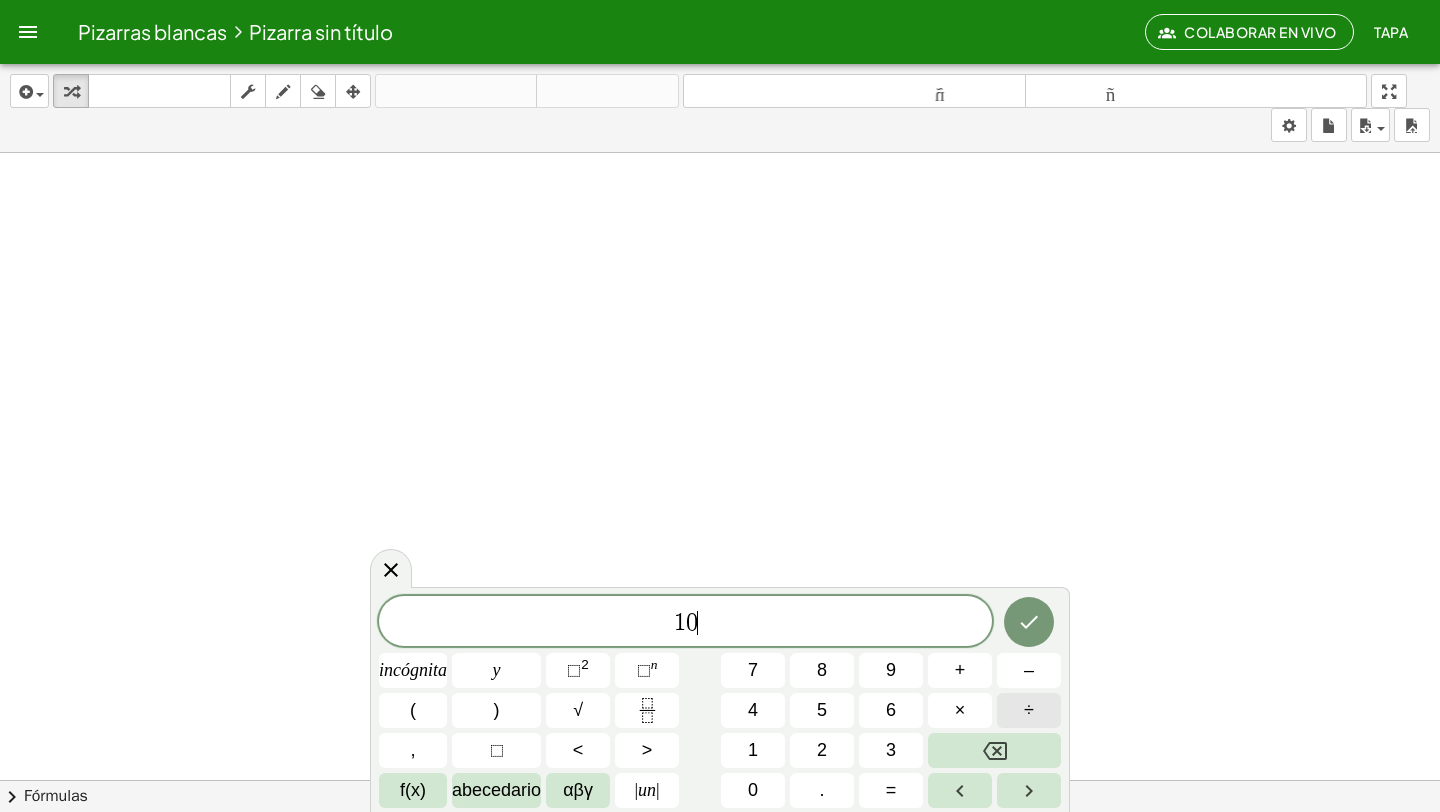 click on "÷" at bounding box center (1029, 710) 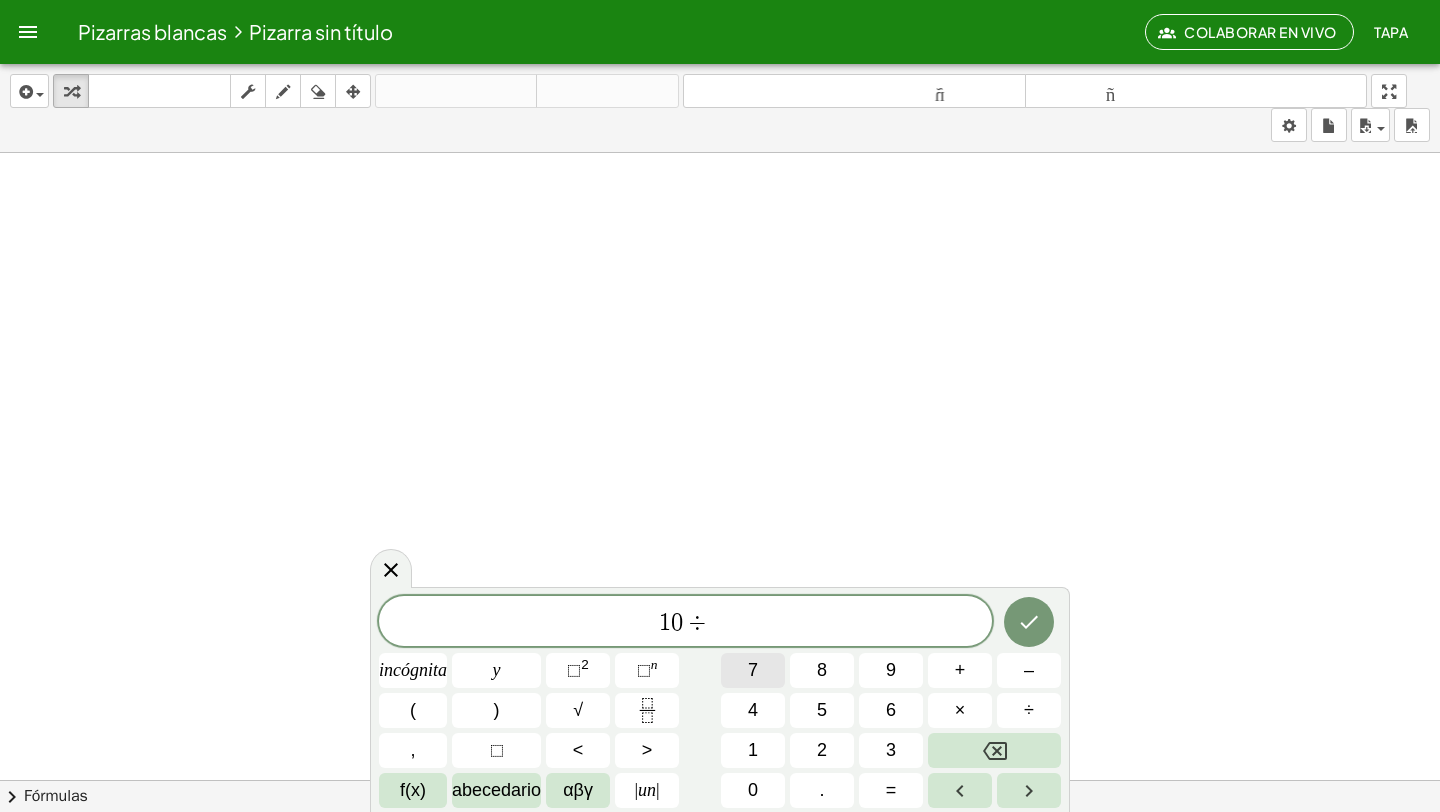 click on "7" at bounding box center [753, 670] 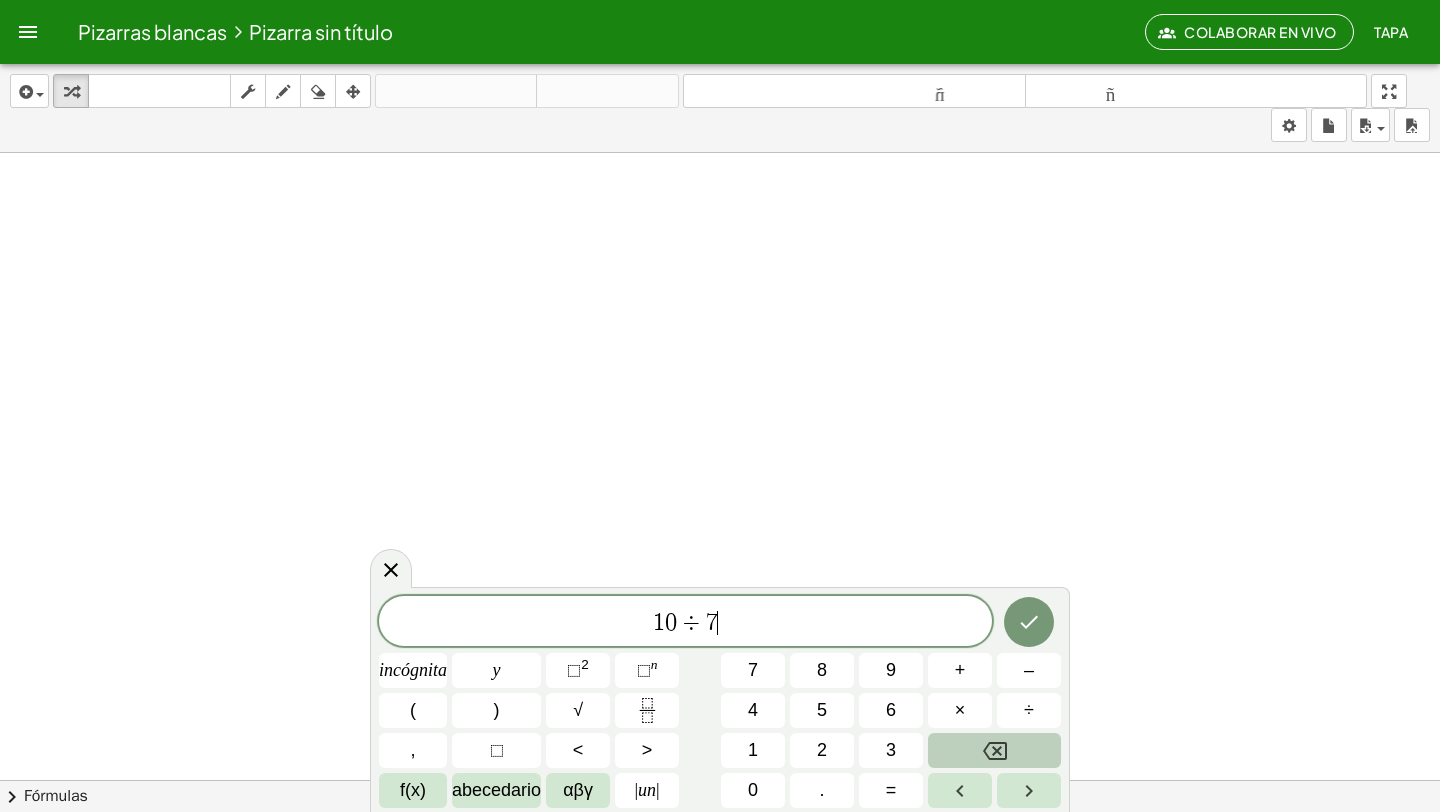 click at bounding box center (994, 750) 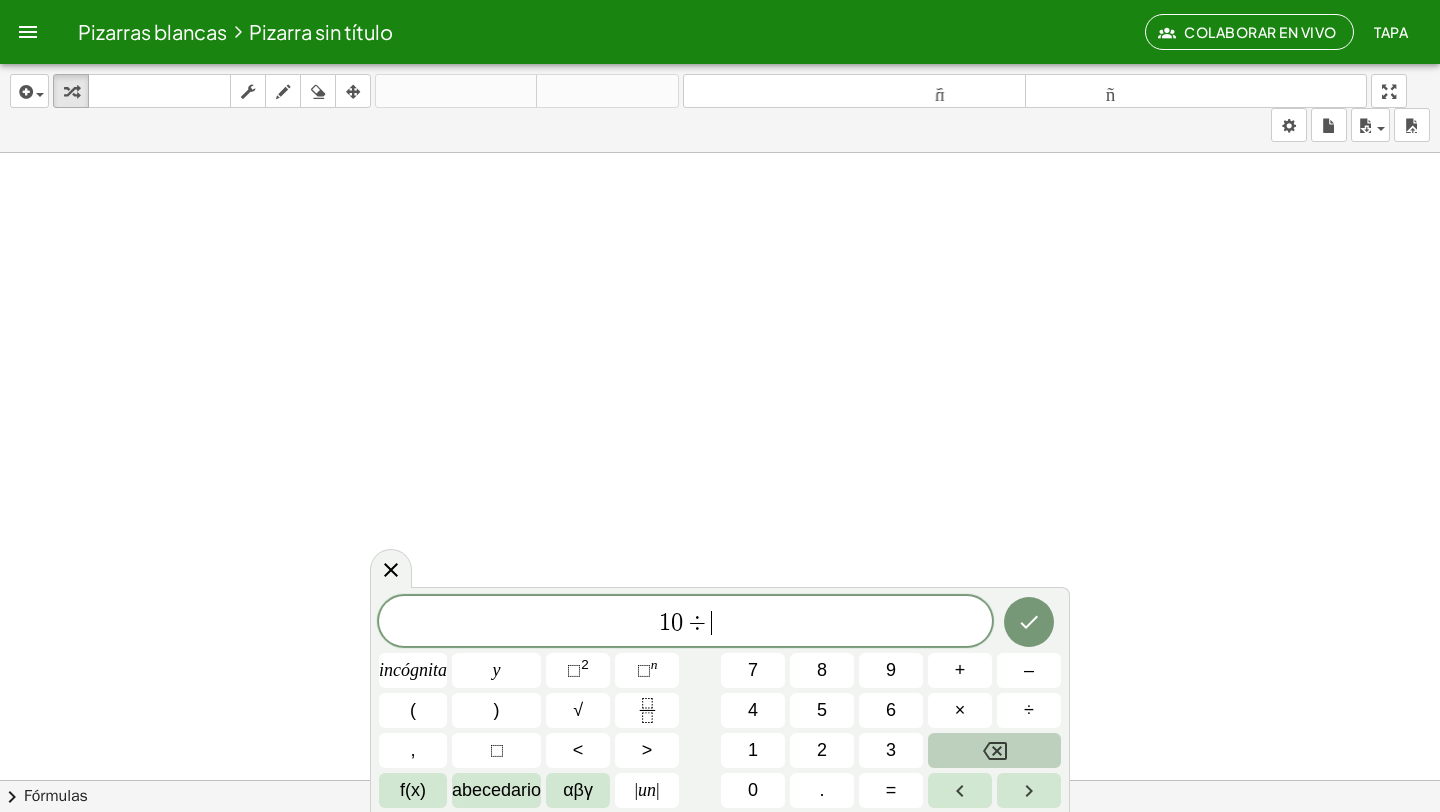 click at bounding box center (994, 750) 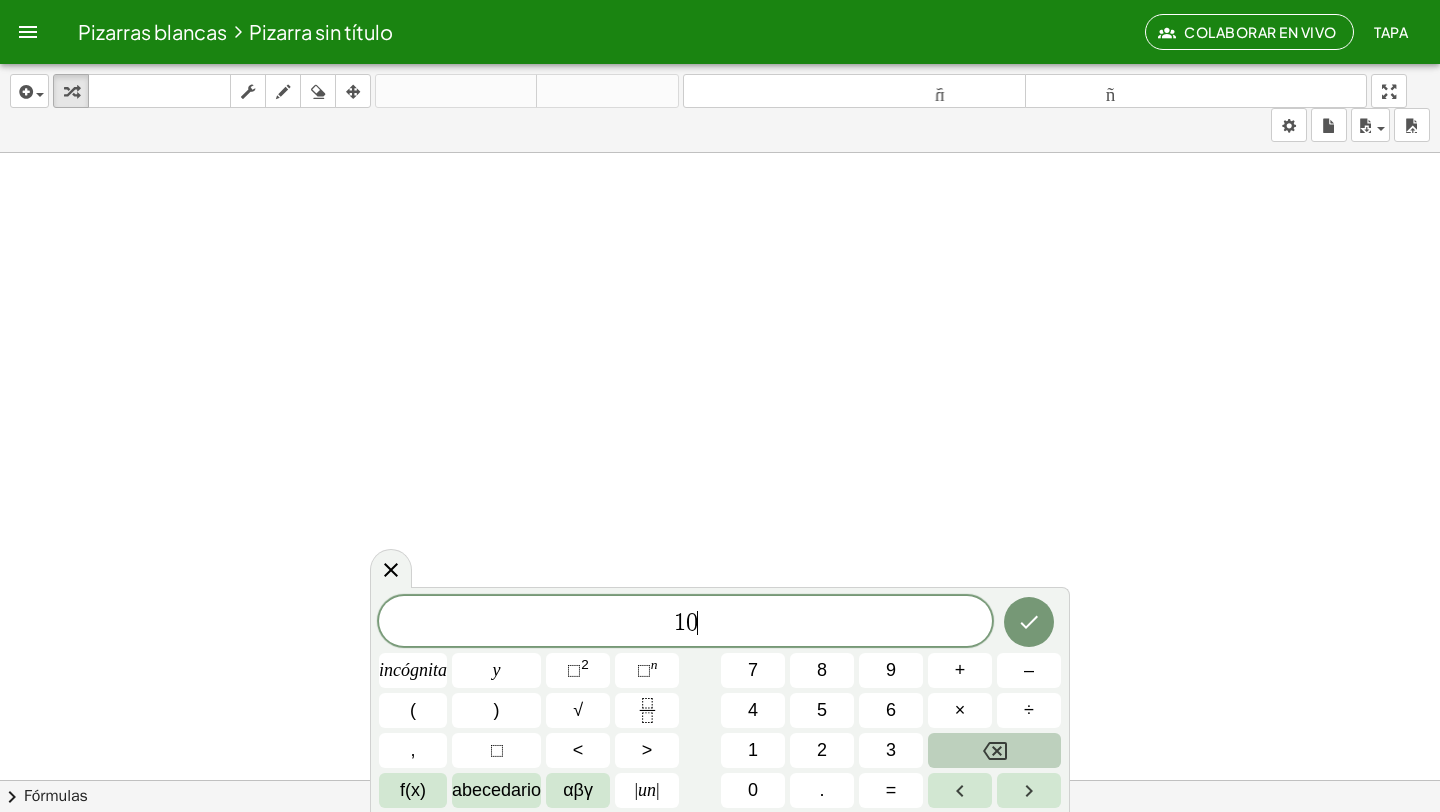 click at bounding box center [994, 750] 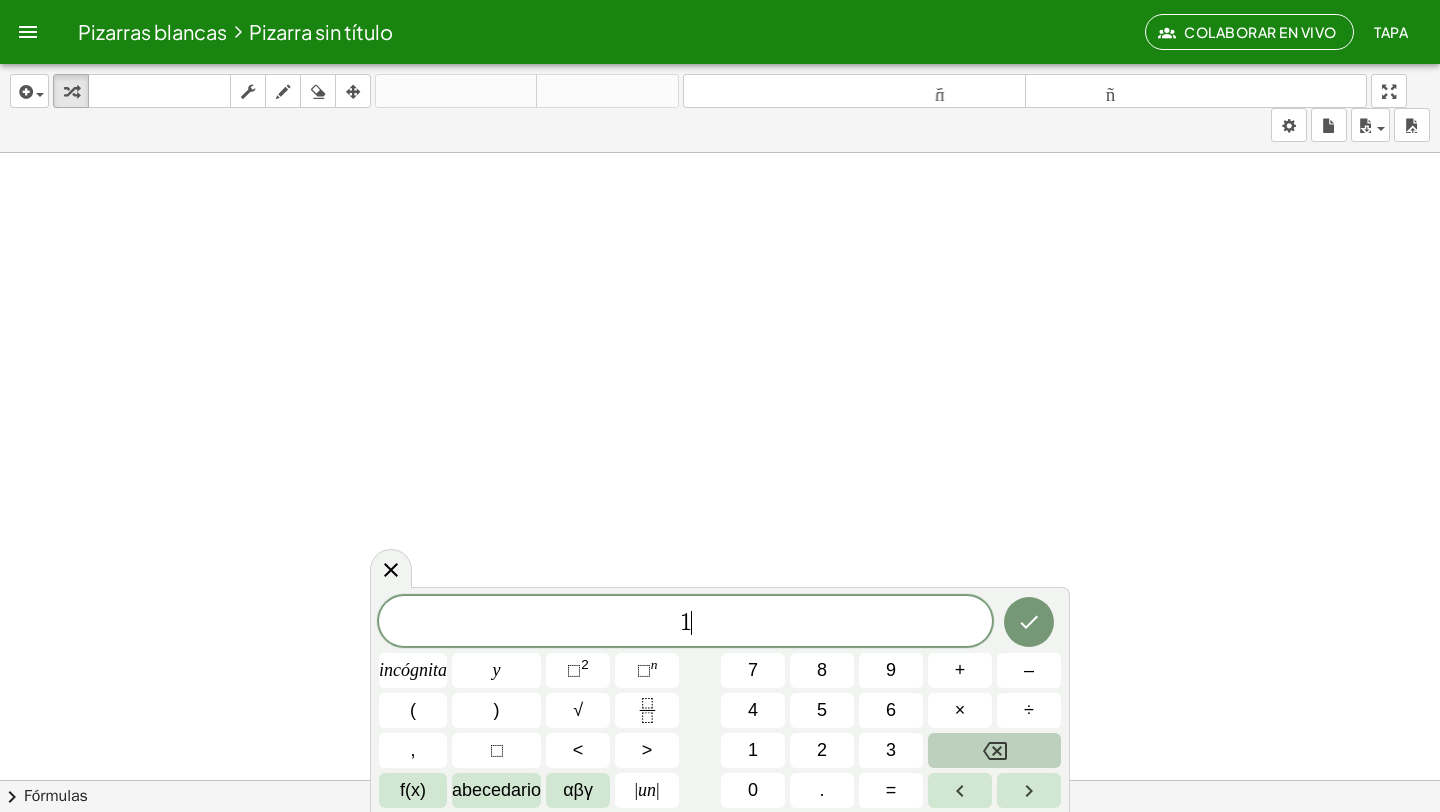 click at bounding box center (994, 750) 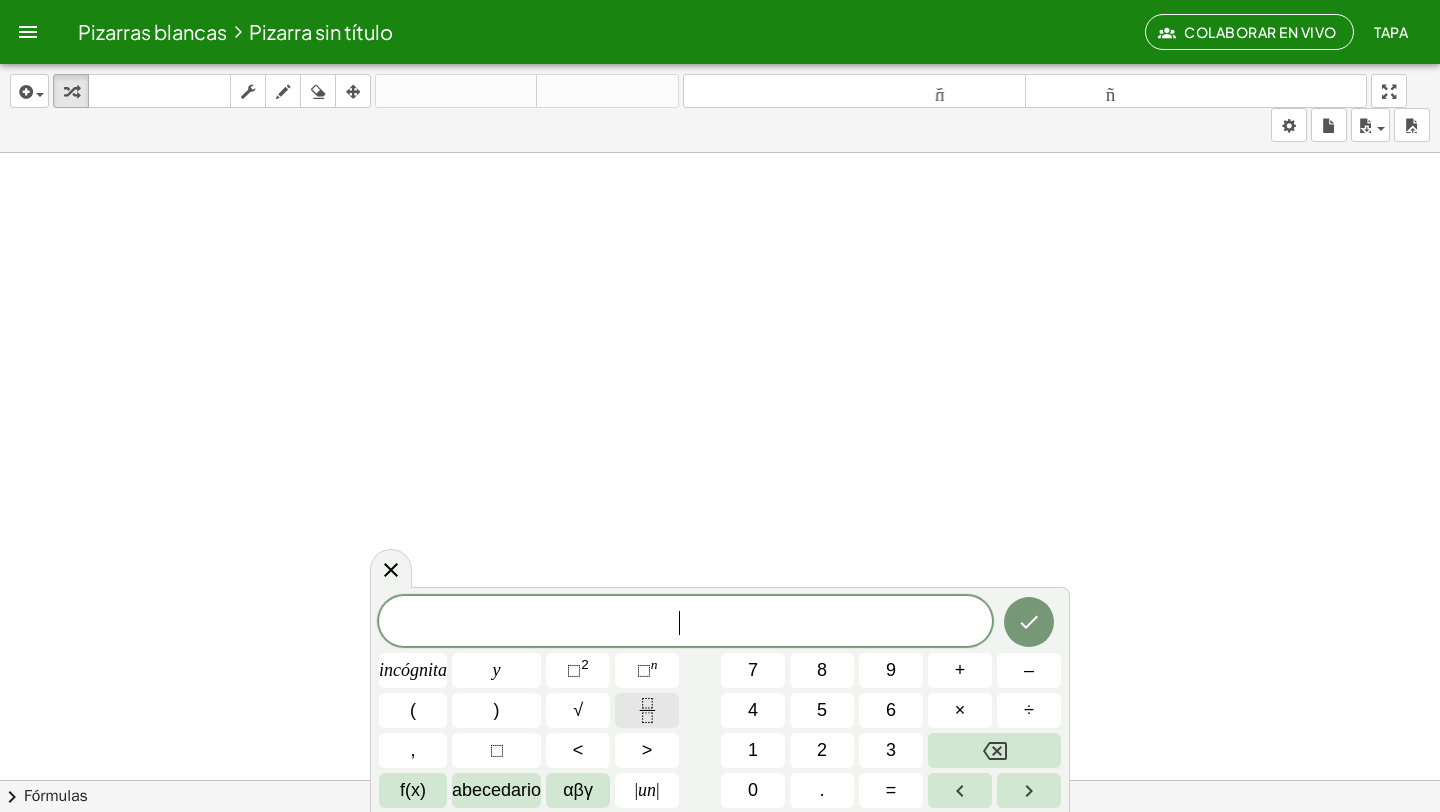 click 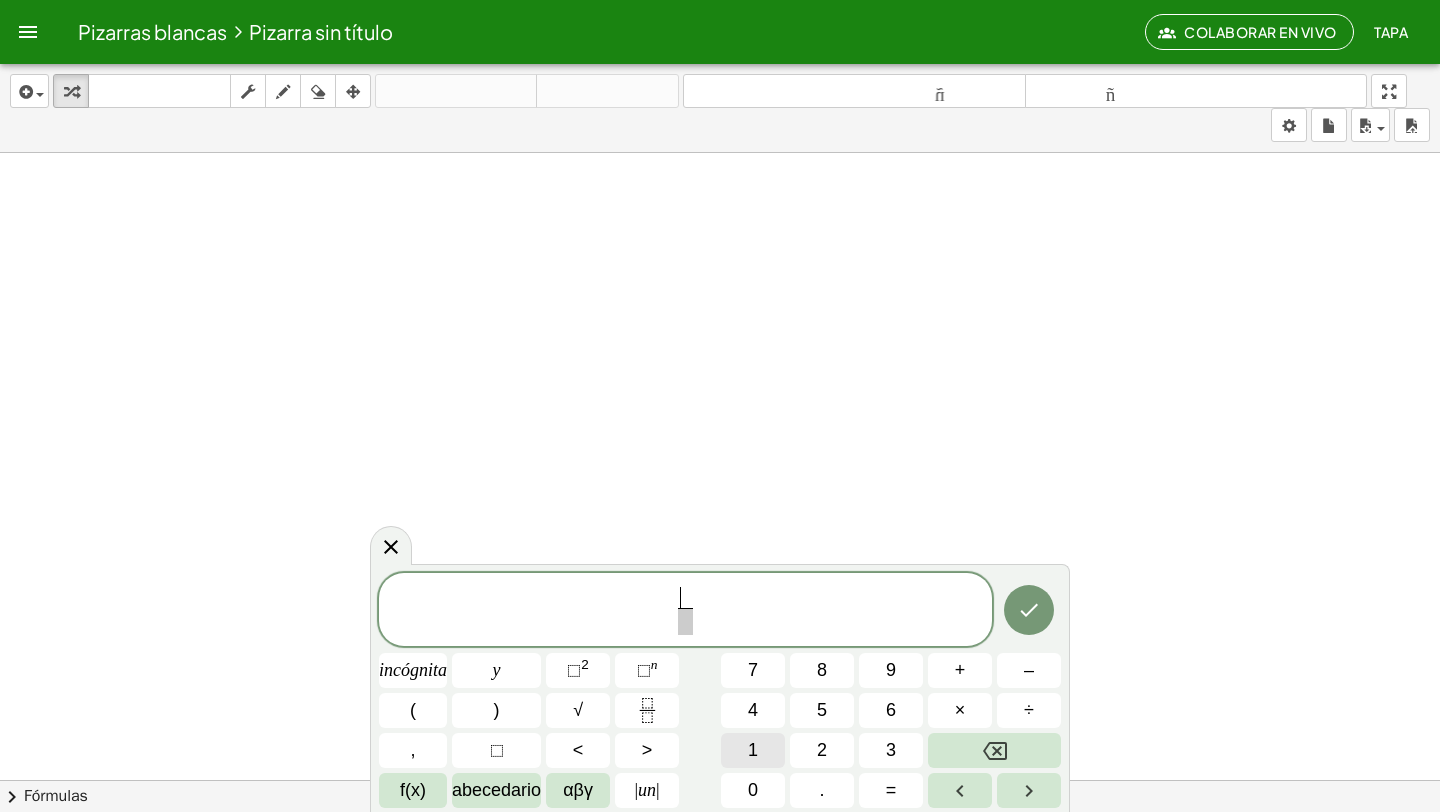 click on "1" at bounding box center (753, 750) 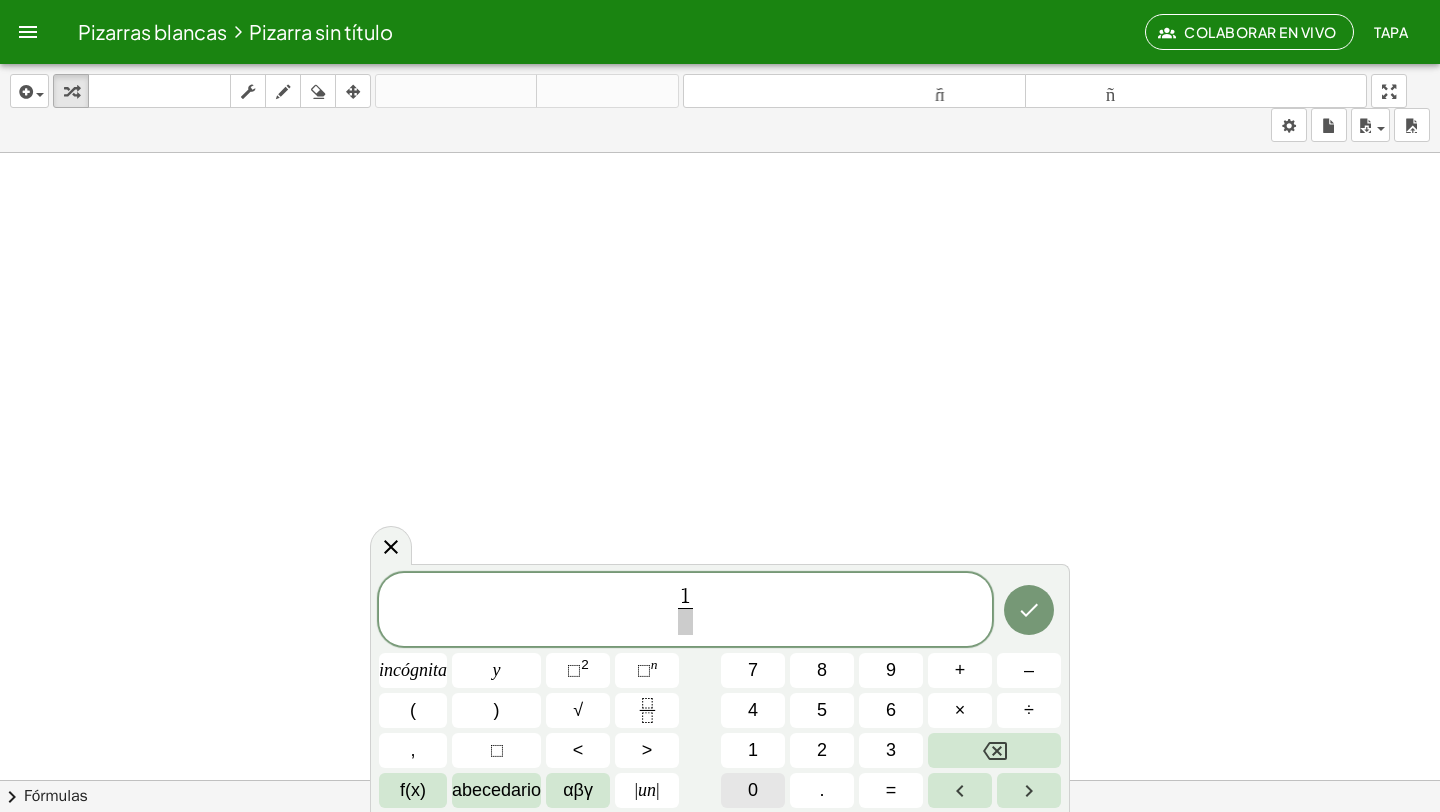 click on "0" at bounding box center [753, 790] 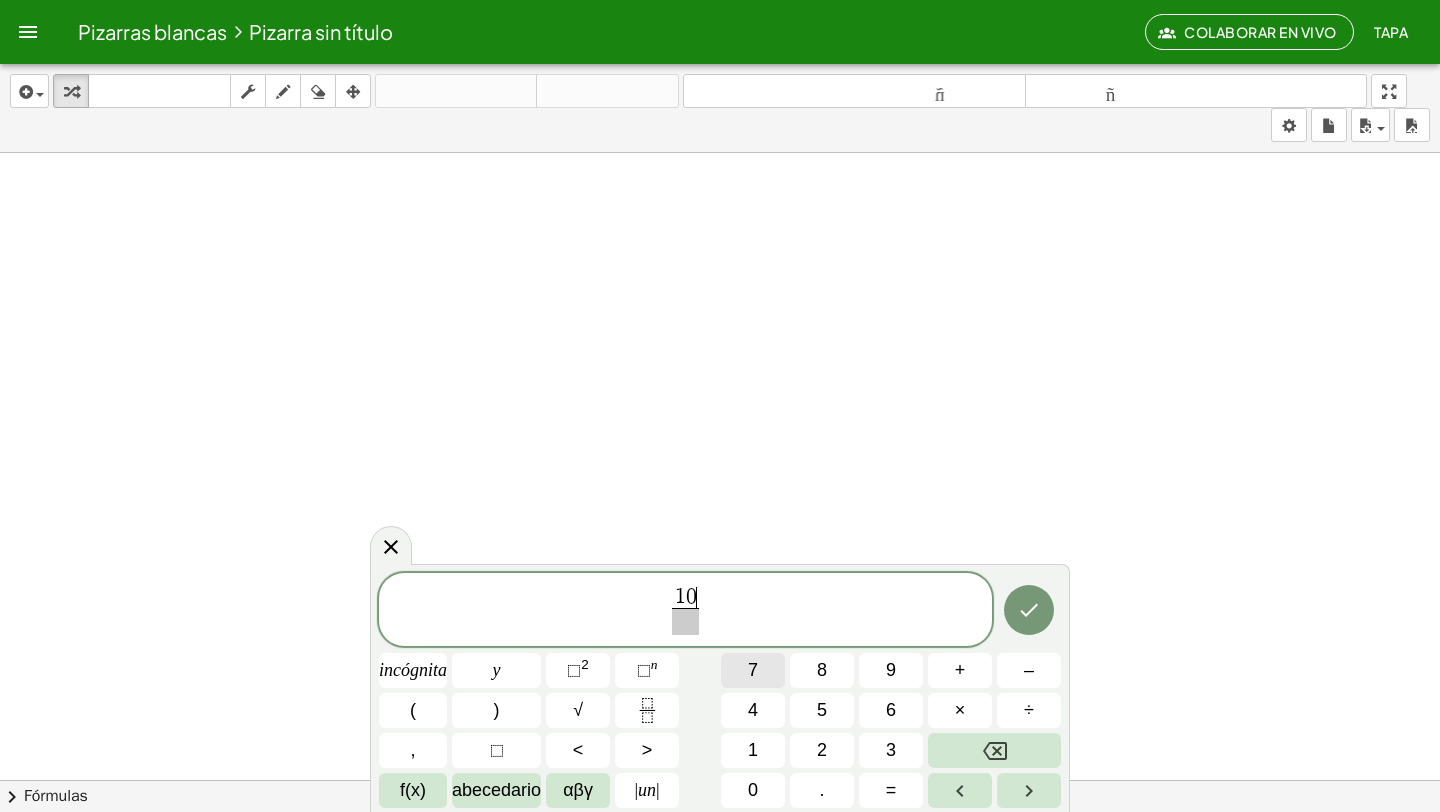 click on "7" at bounding box center [753, 670] 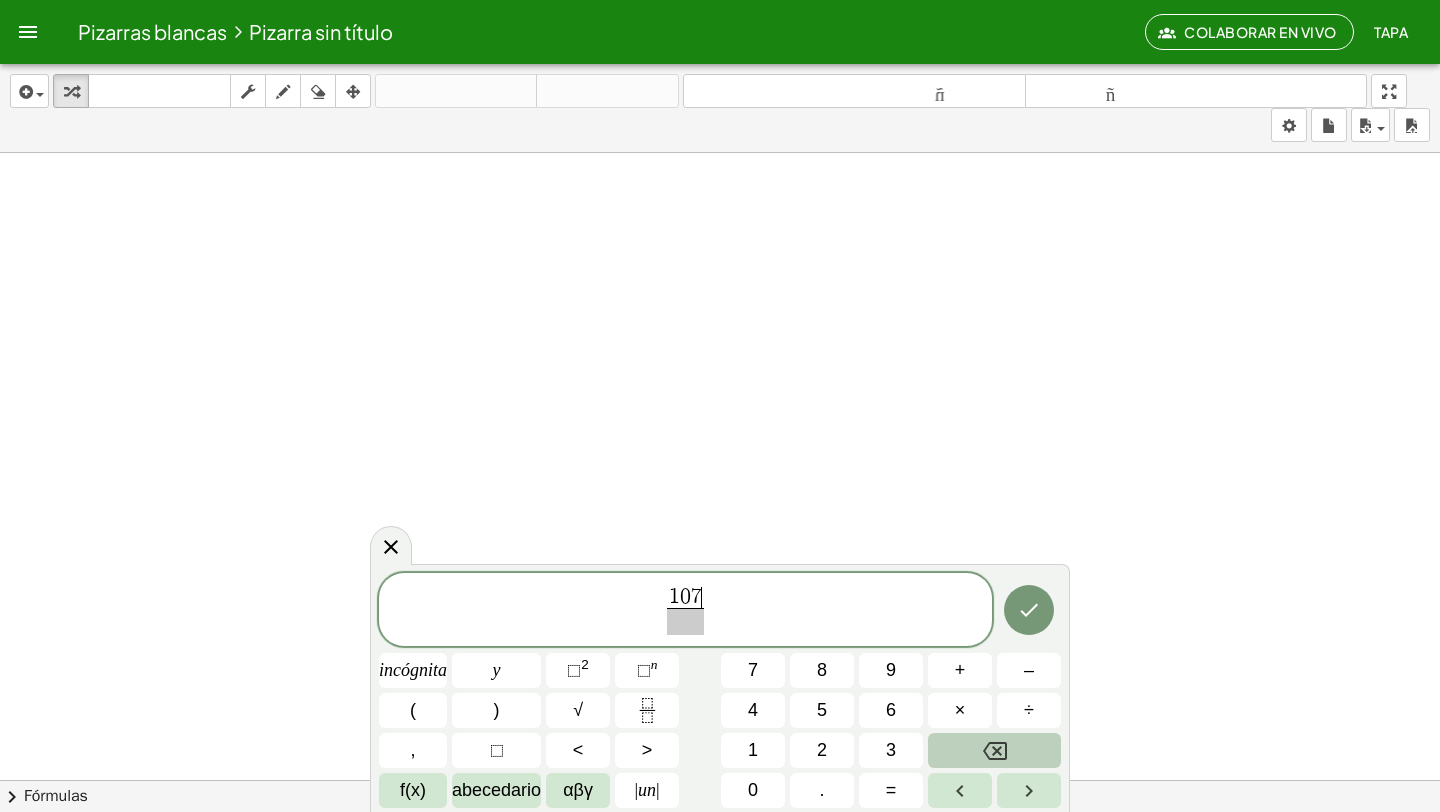 click 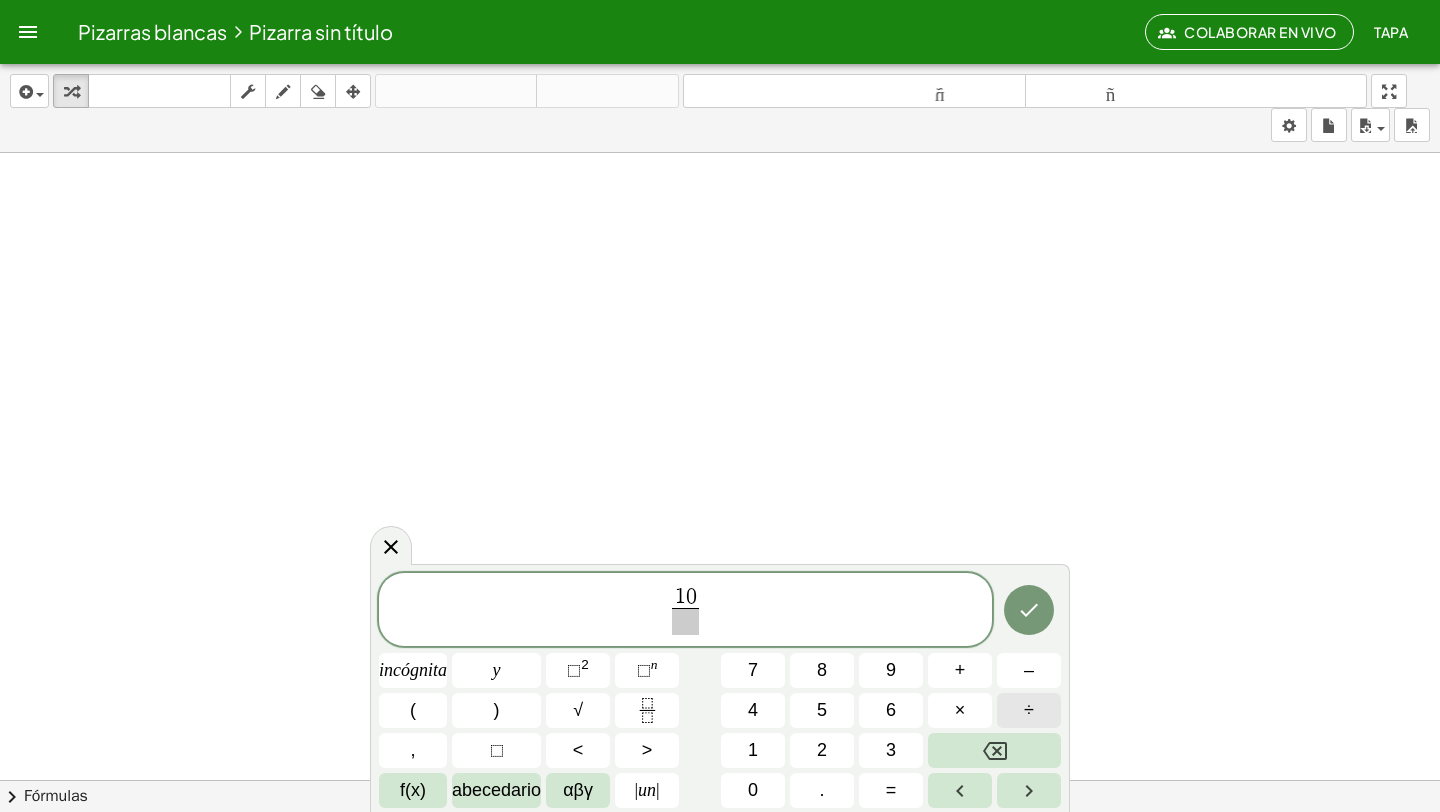 click on "÷" at bounding box center [1029, 710] 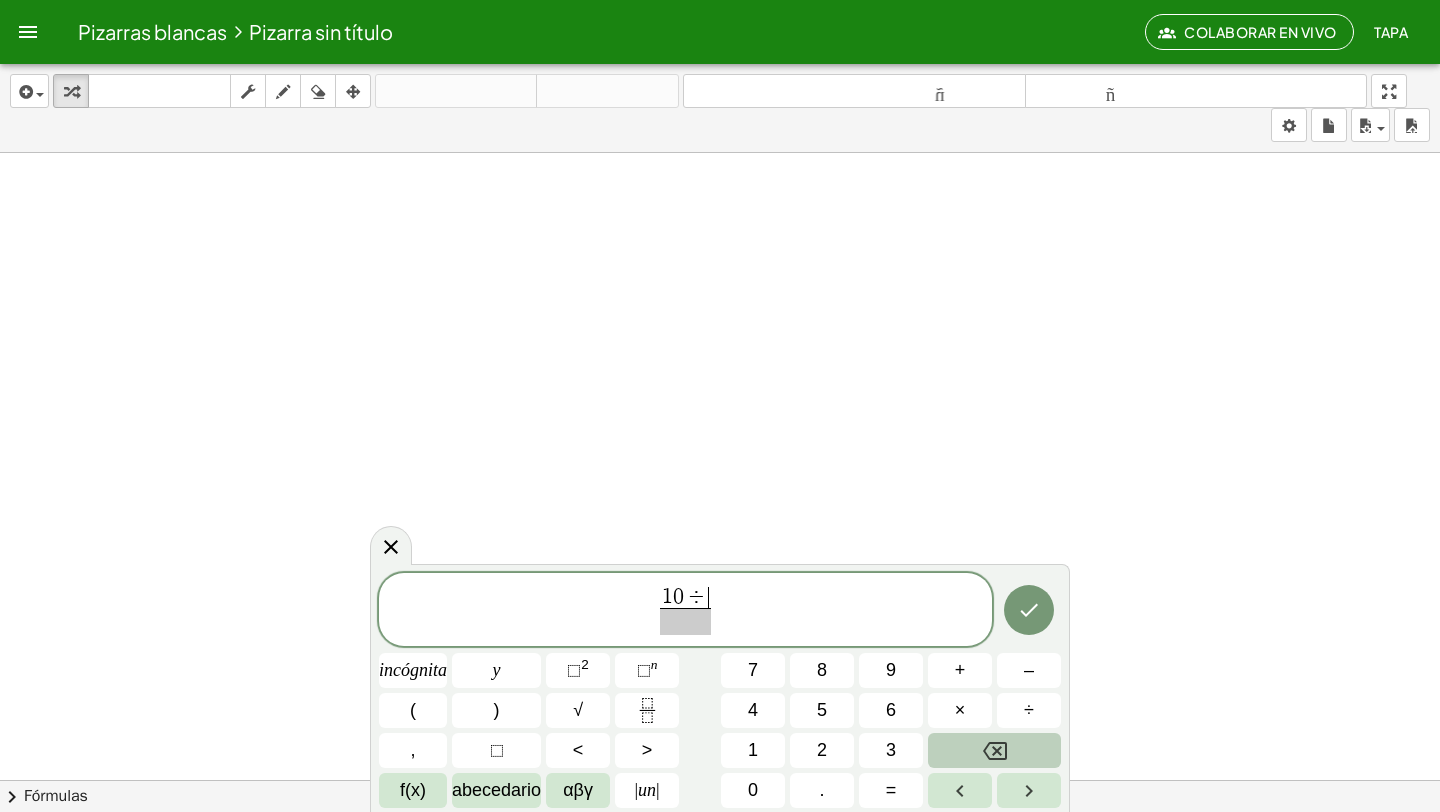 click 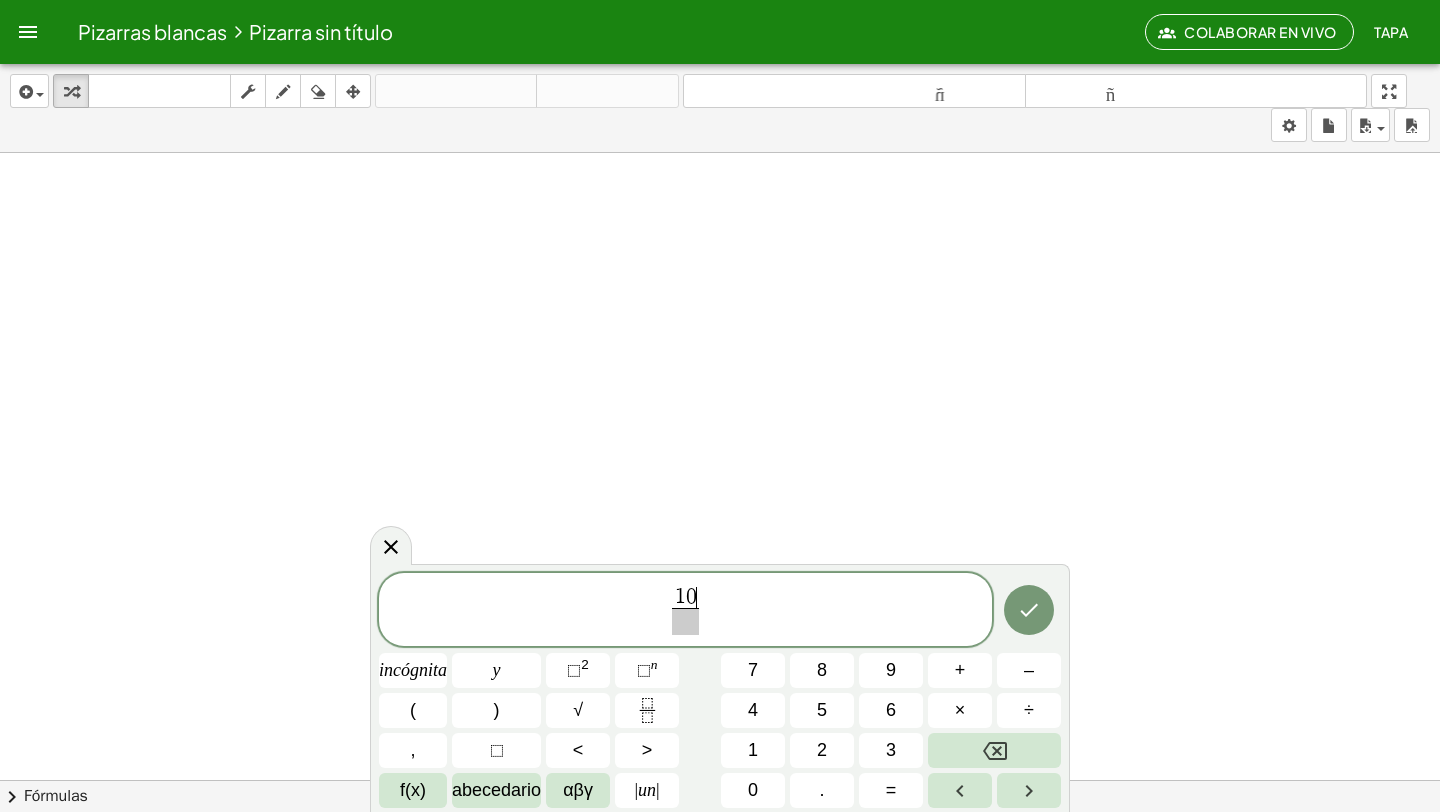 click at bounding box center (685, 621) 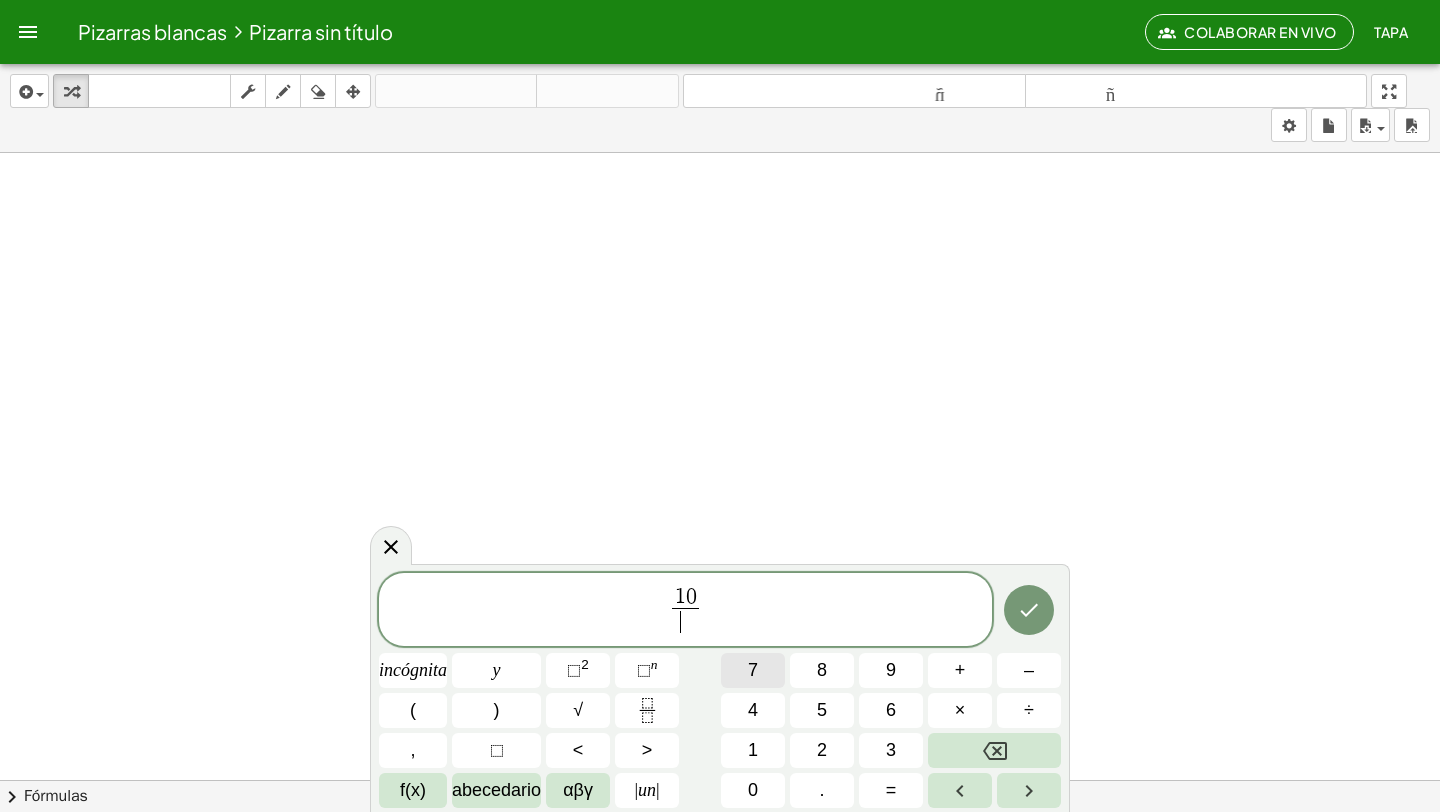 click on "7" at bounding box center (753, 670) 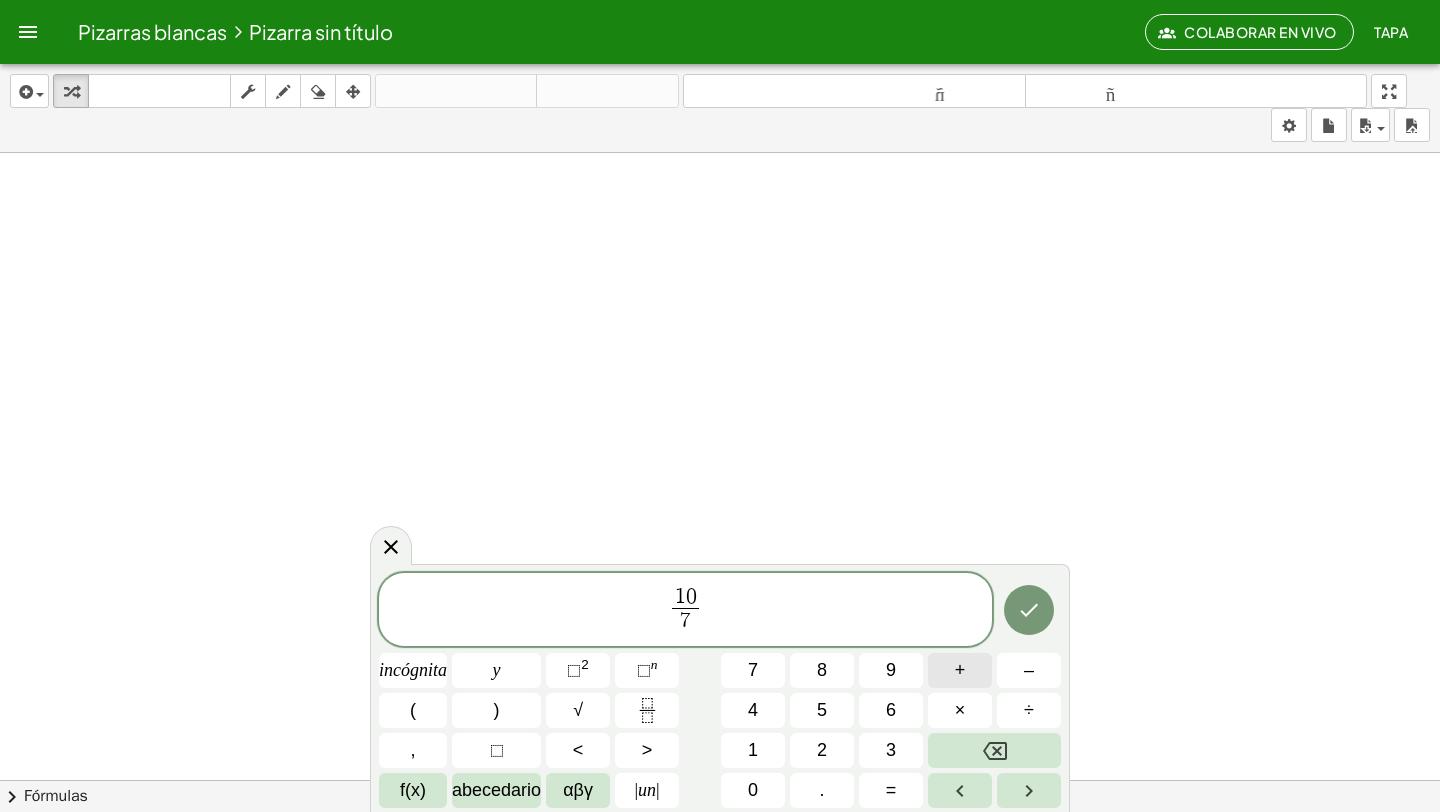 click on "+" at bounding box center (960, 670) 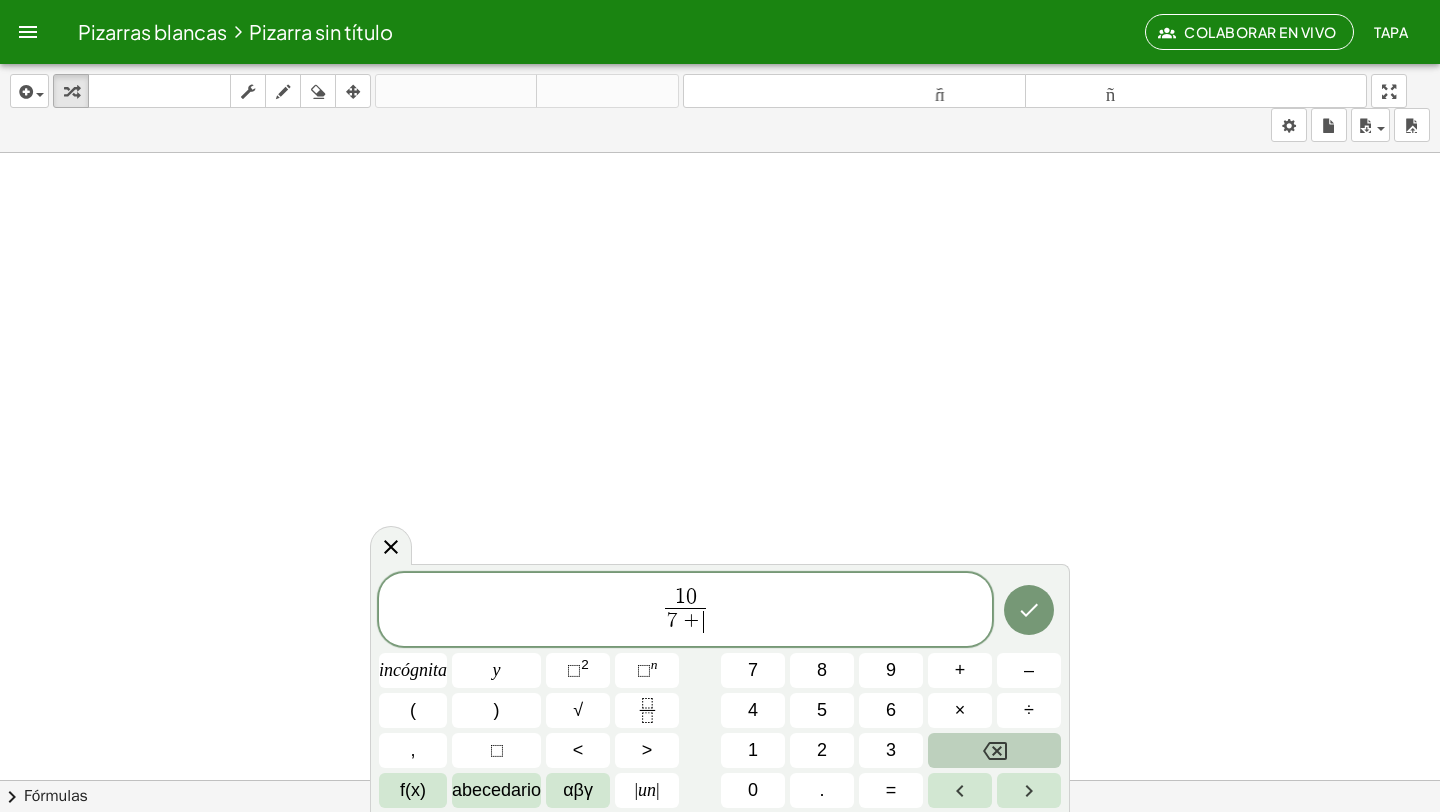 click at bounding box center [994, 750] 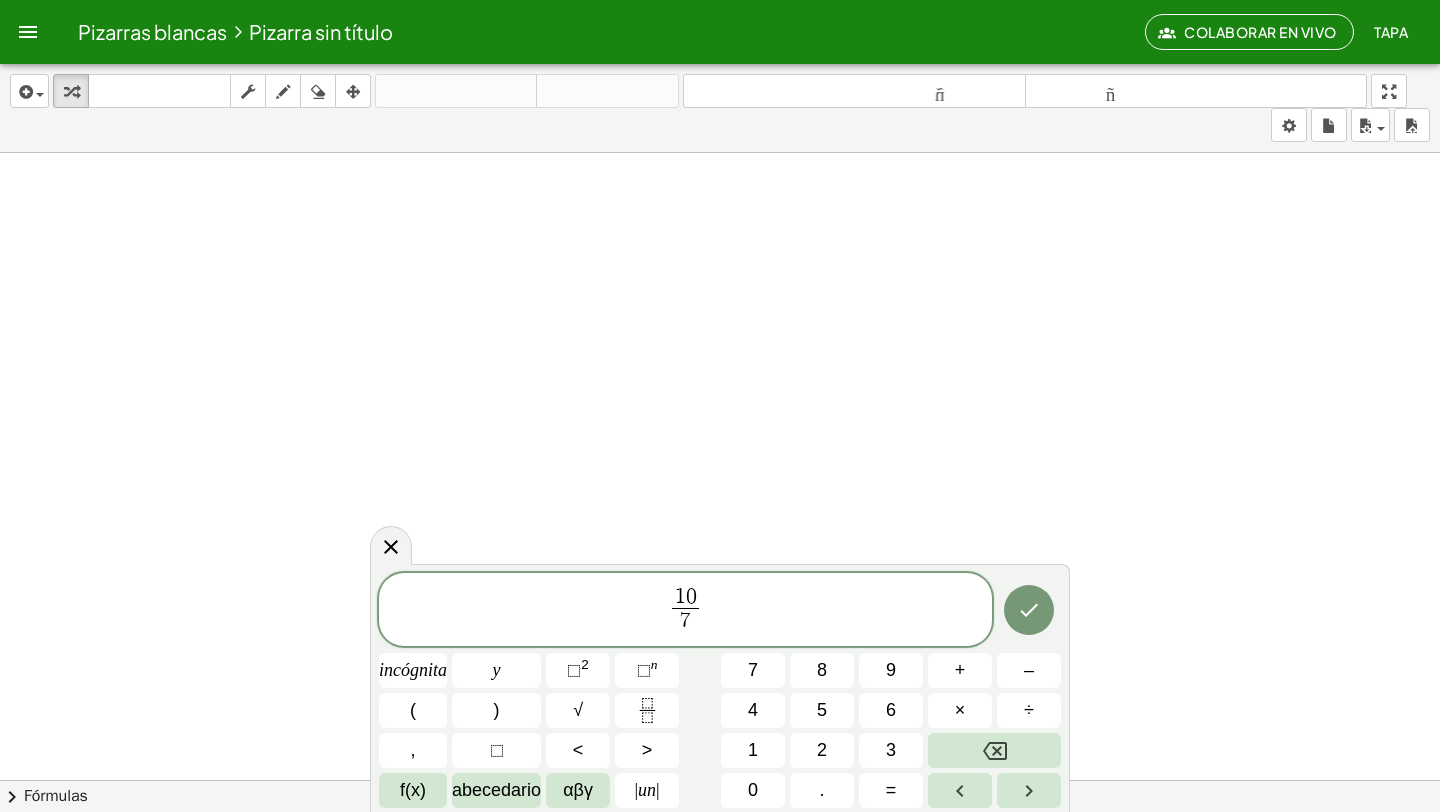 click on "1 0 7 ​ ​" at bounding box center (685, 611) 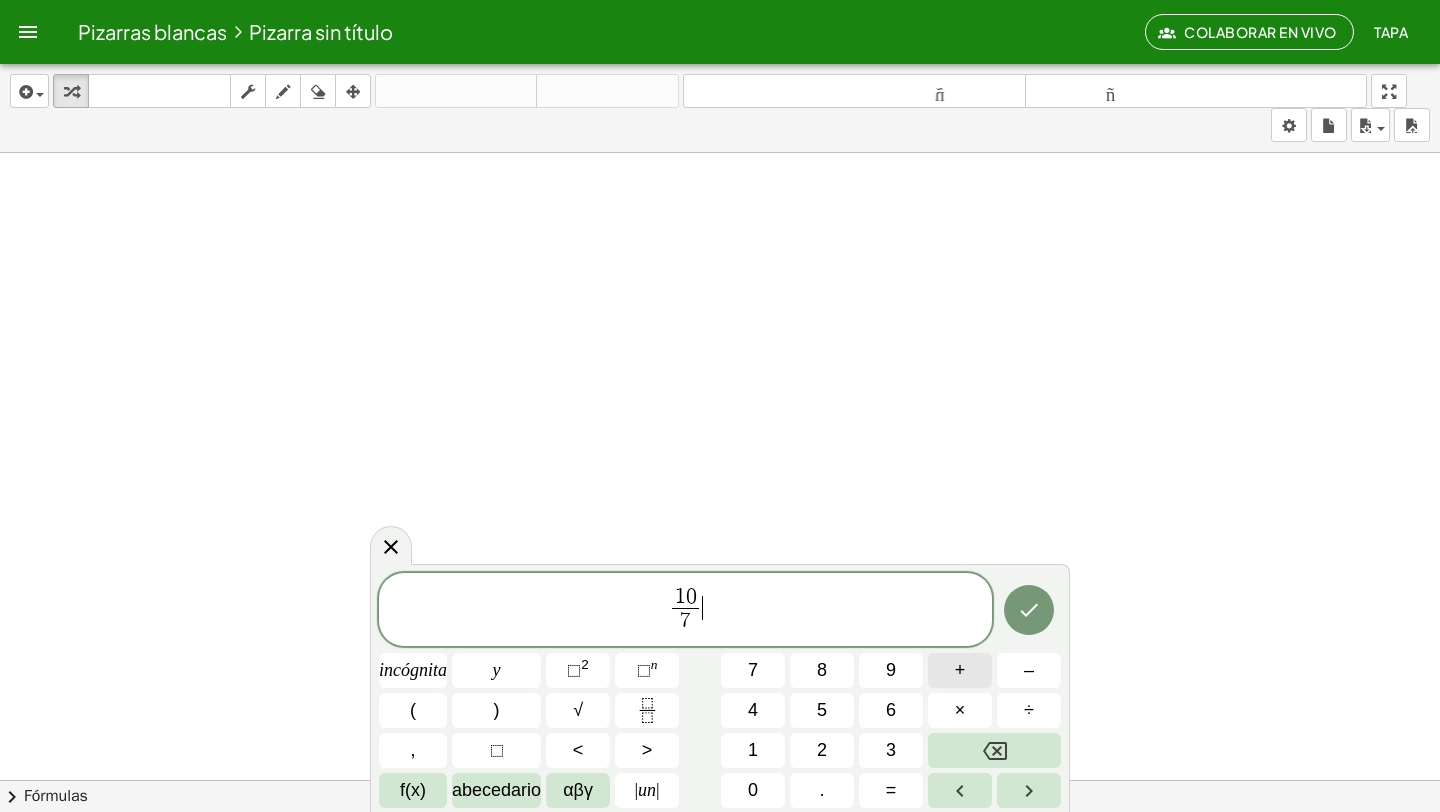 click on "+" at bounding box center [960, 670] 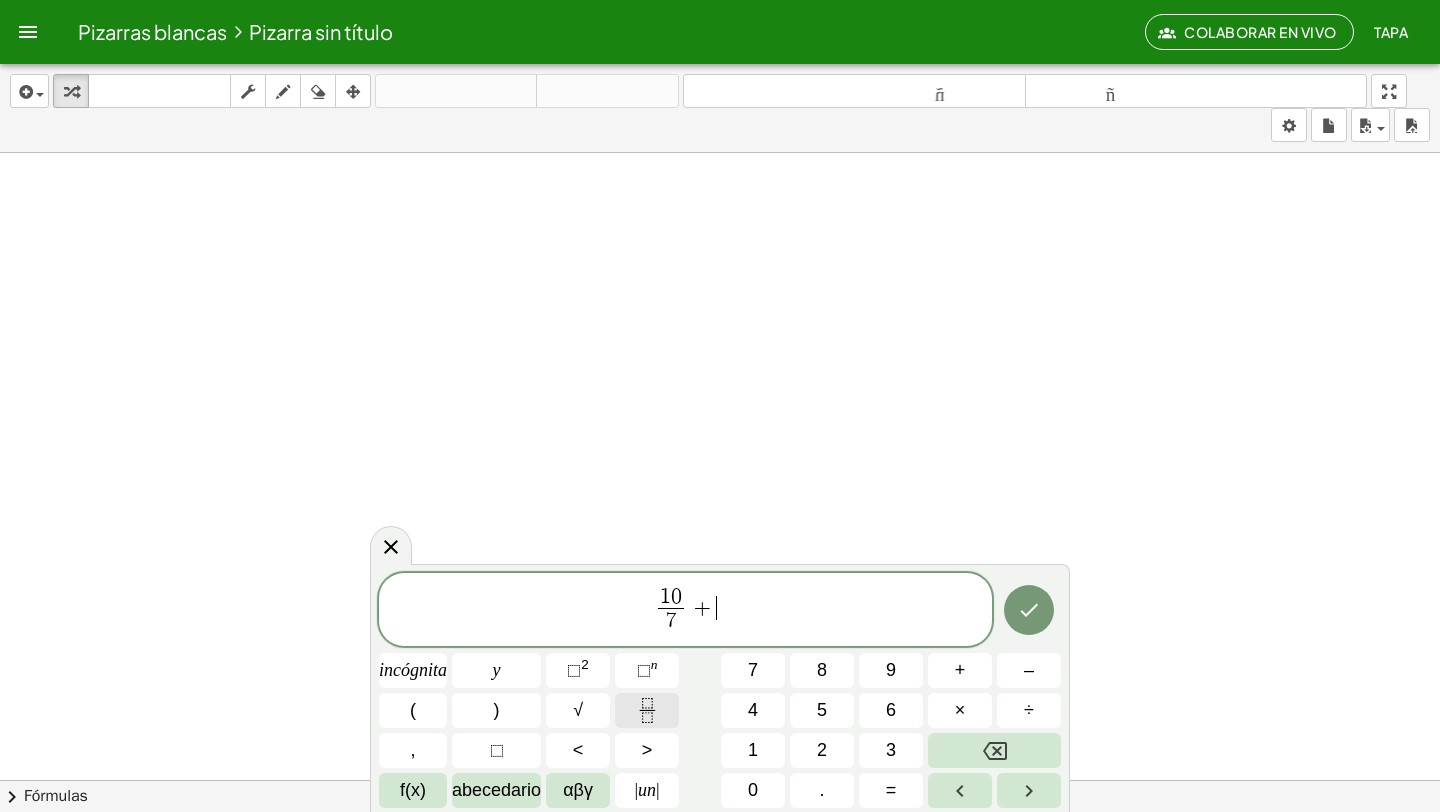 click 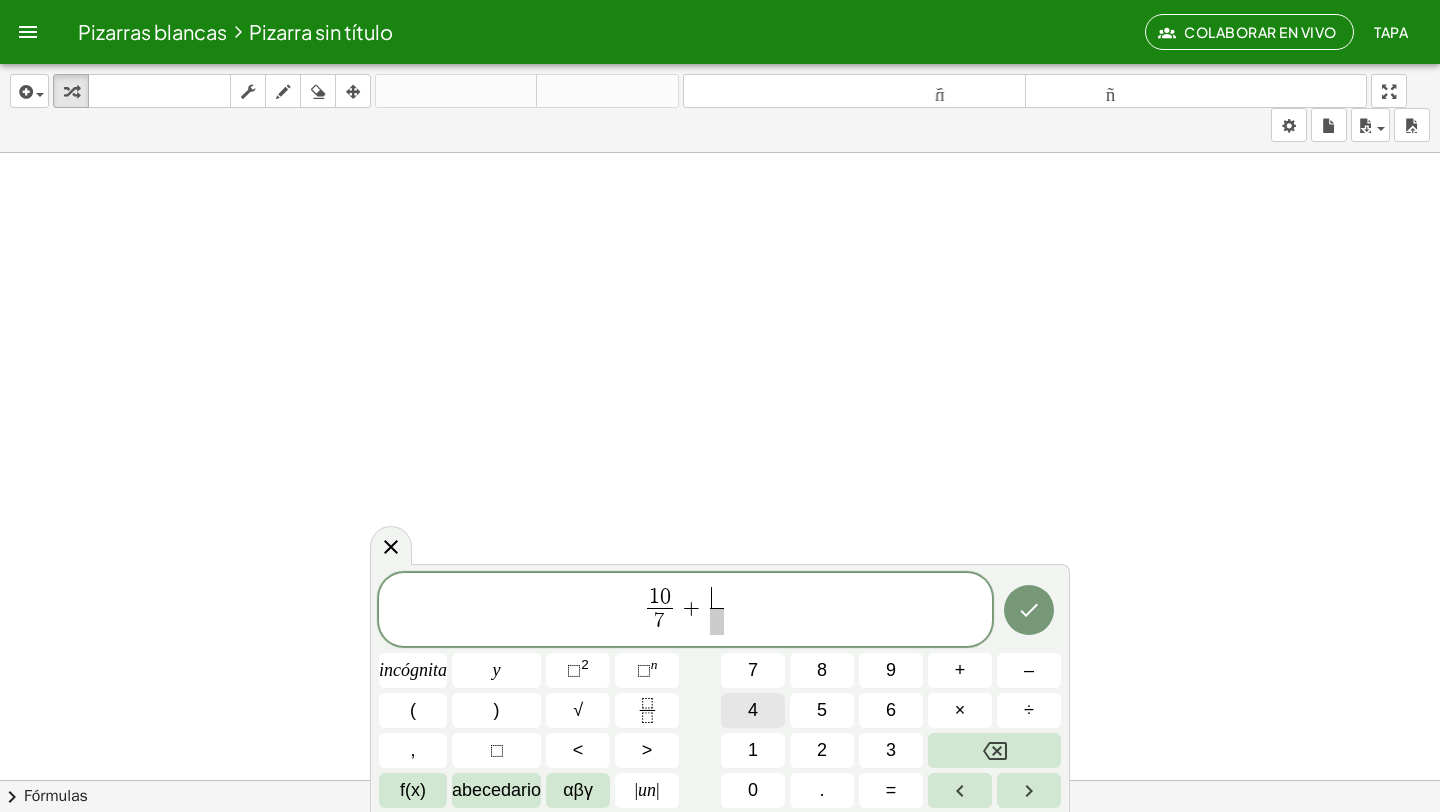 click on "4" at bounding box center (753, 710) 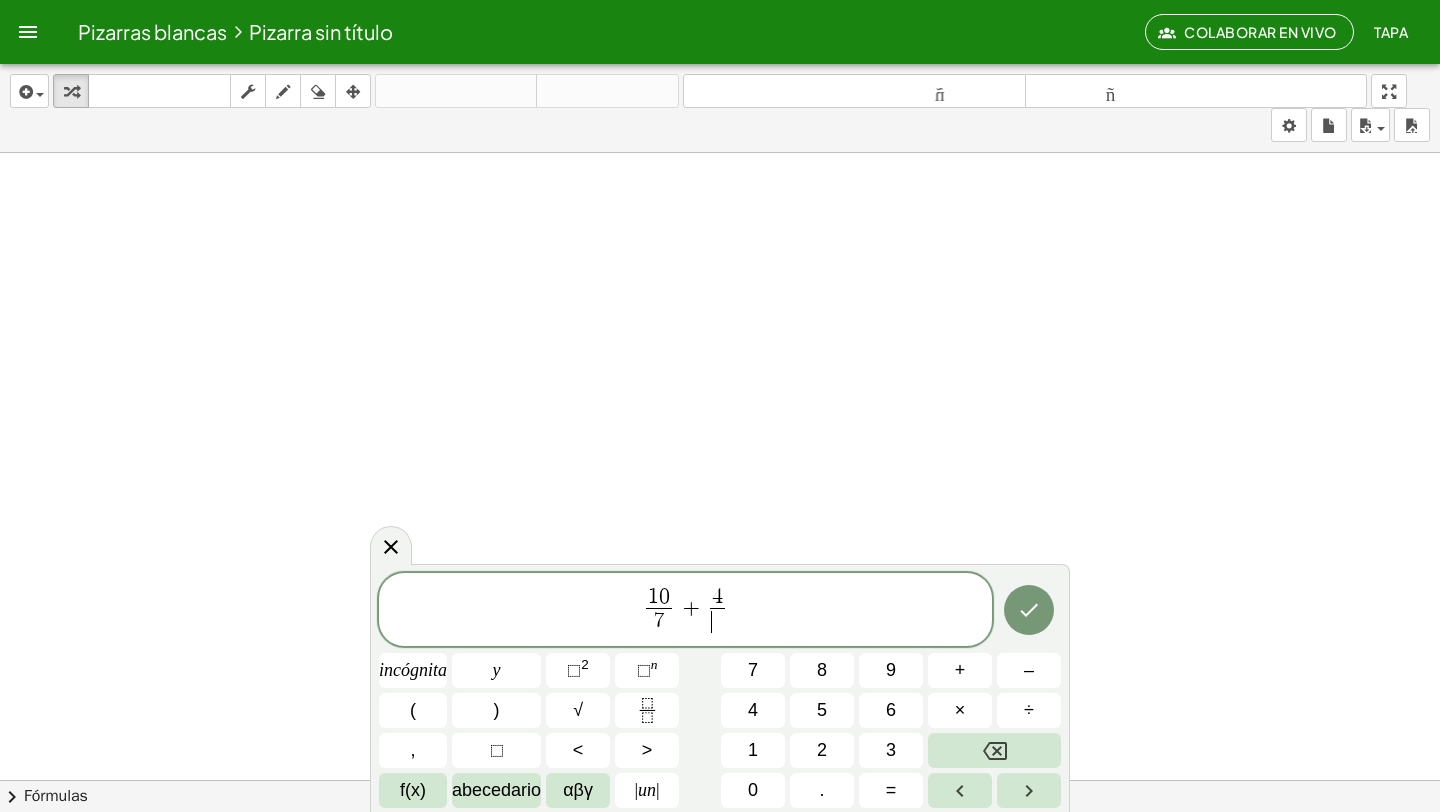 click on "​" at bounding box center (717, 621) 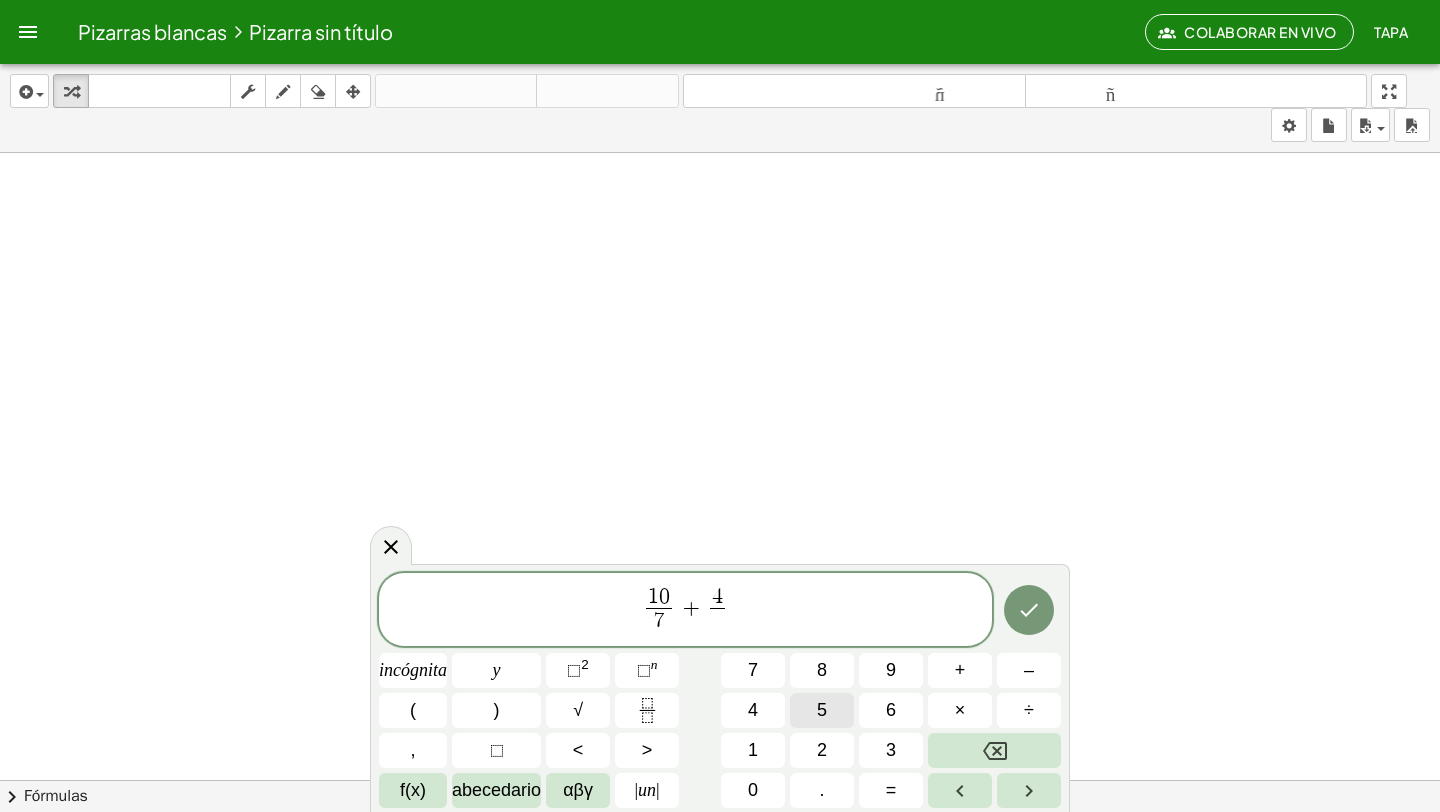 click on "5" at bounding box center (822, 710) 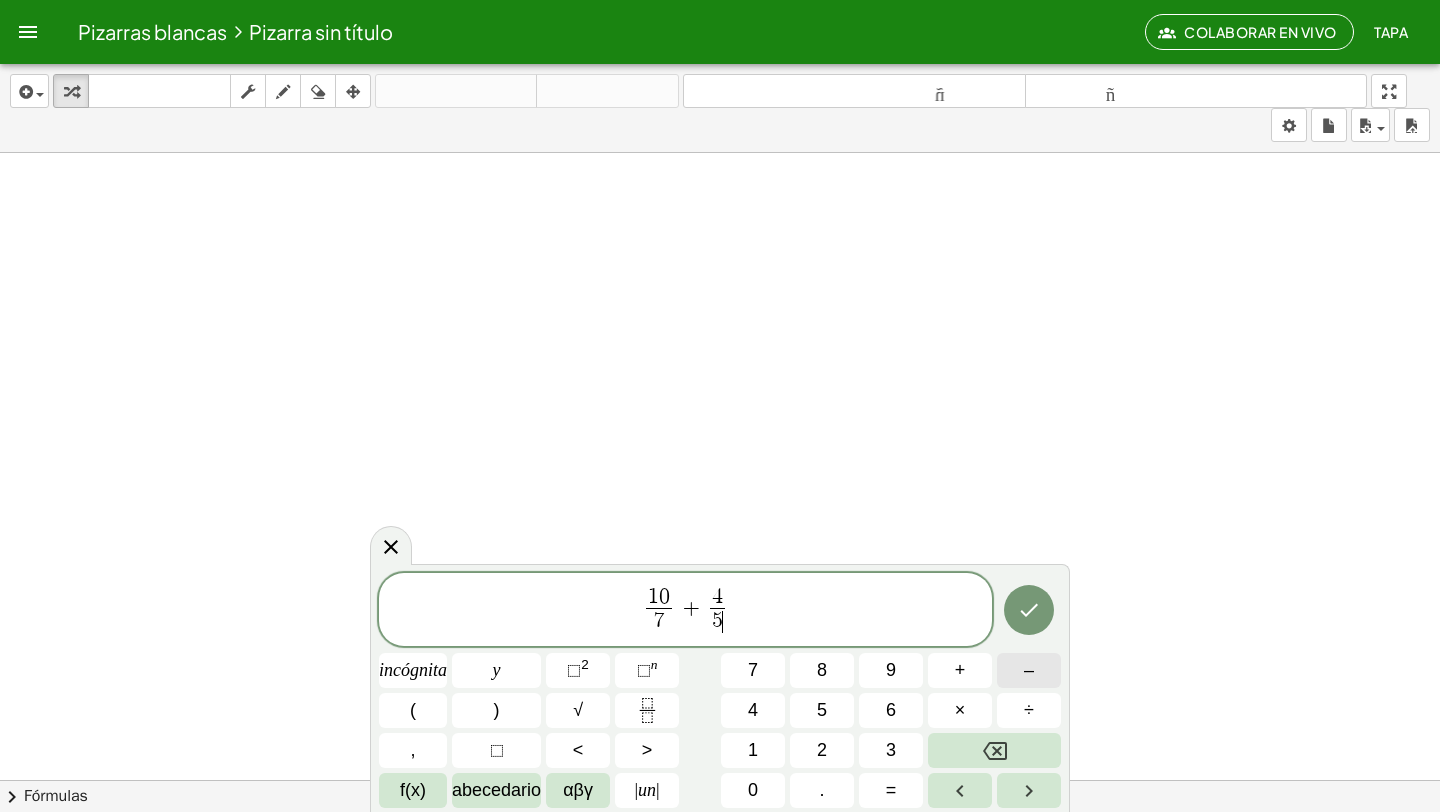 click on "–" at bounding box center (1029, 670) 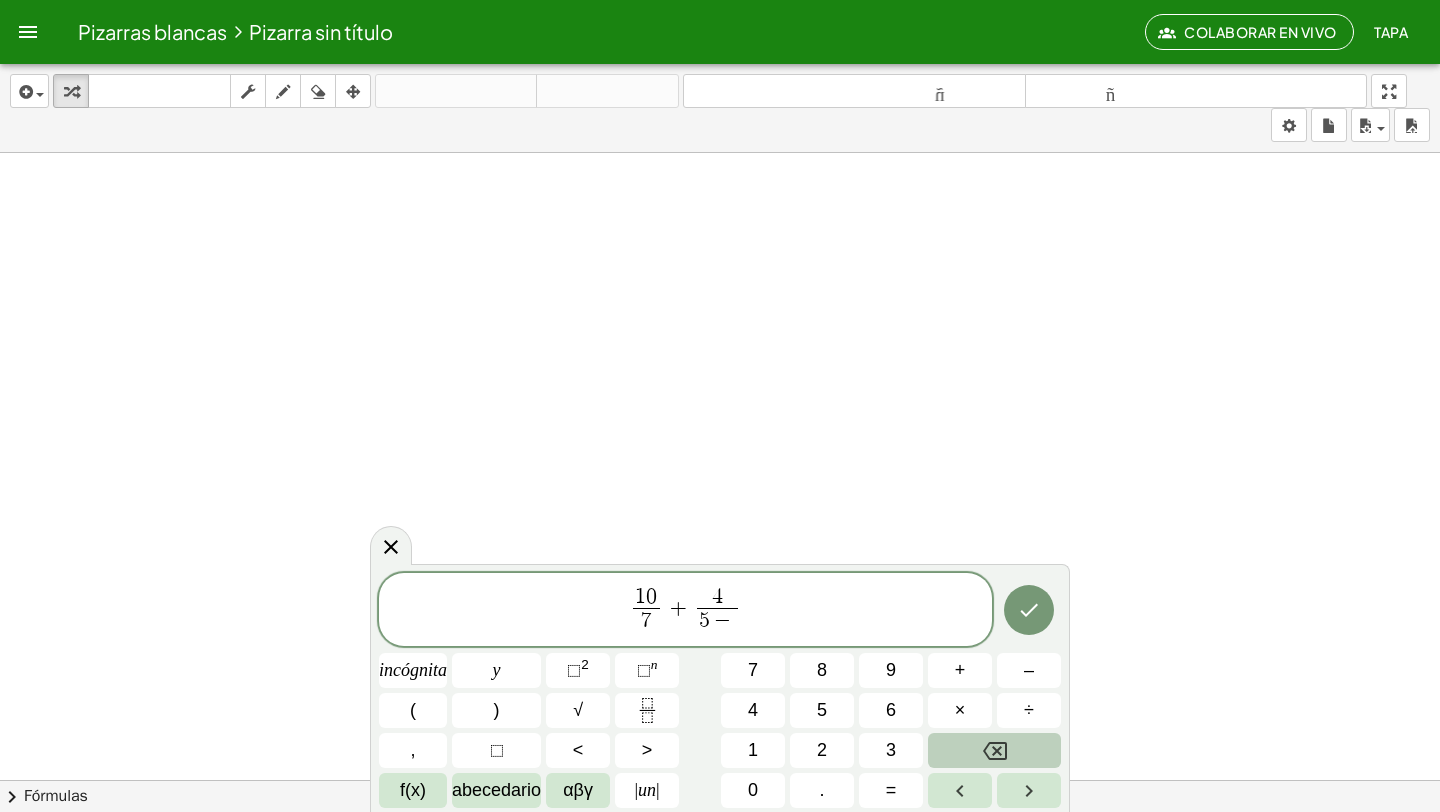 click 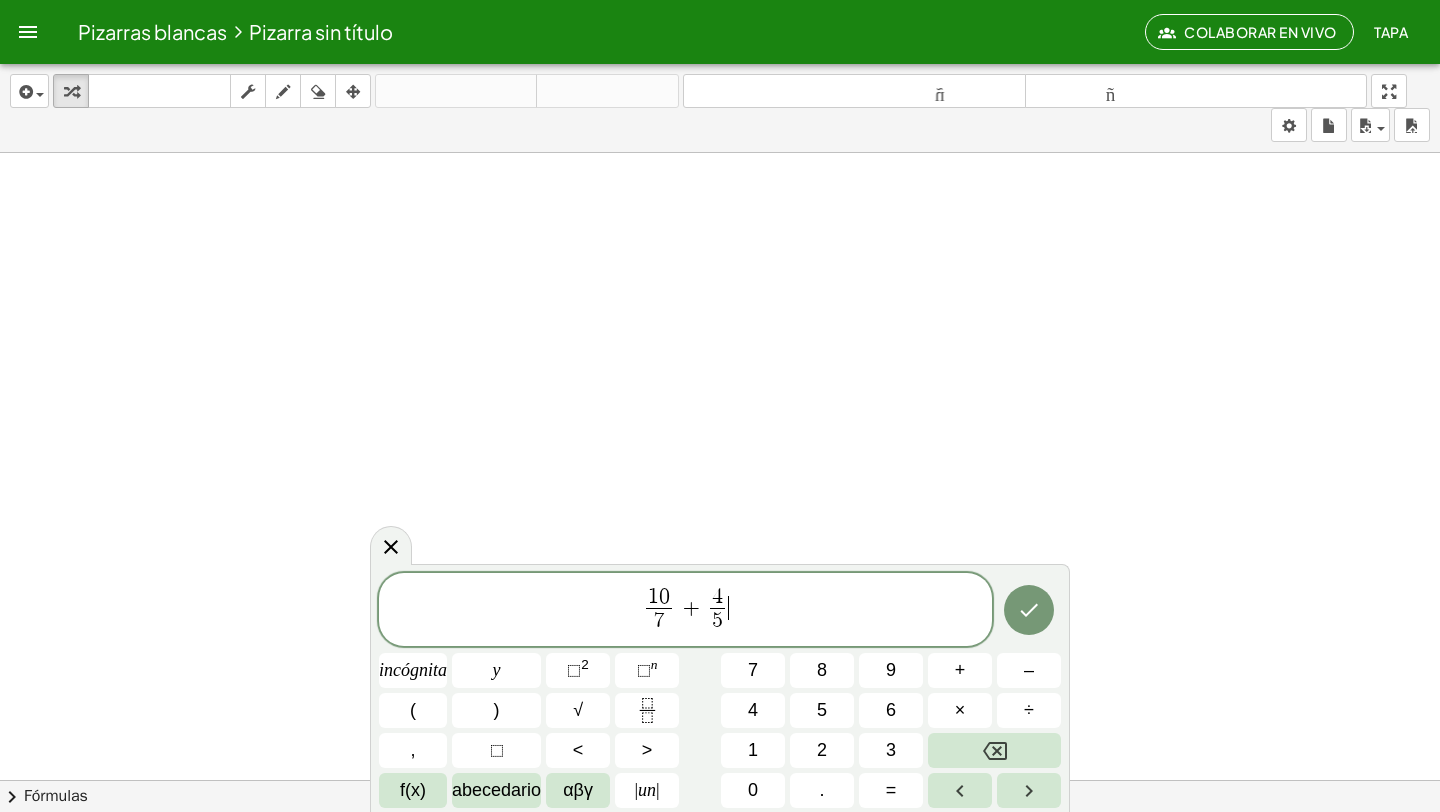 click on "1 0 7 ​ + 4 5 ​ ​" at bounding box center (685, 611) 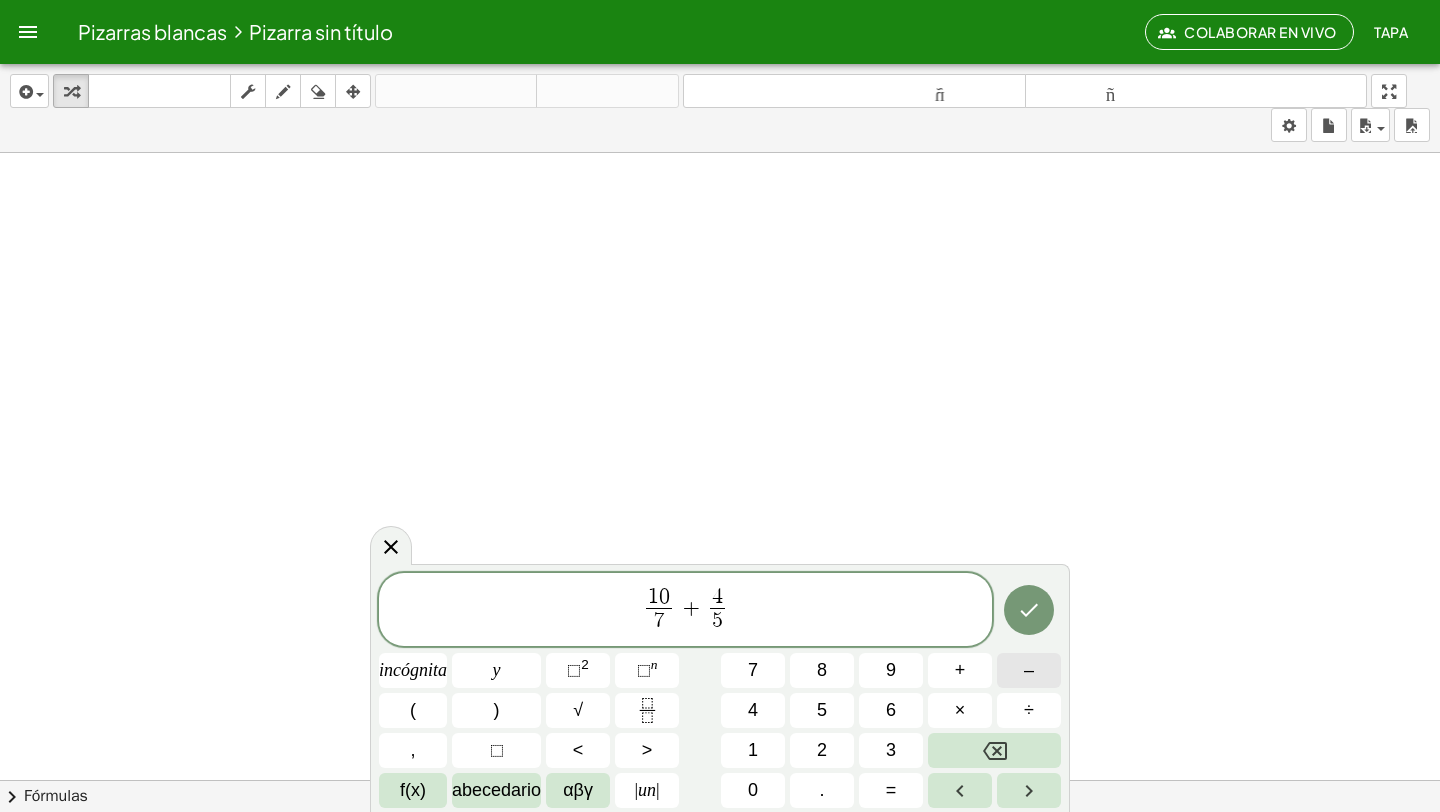 click on "–" at bounding box center (1029, 670) 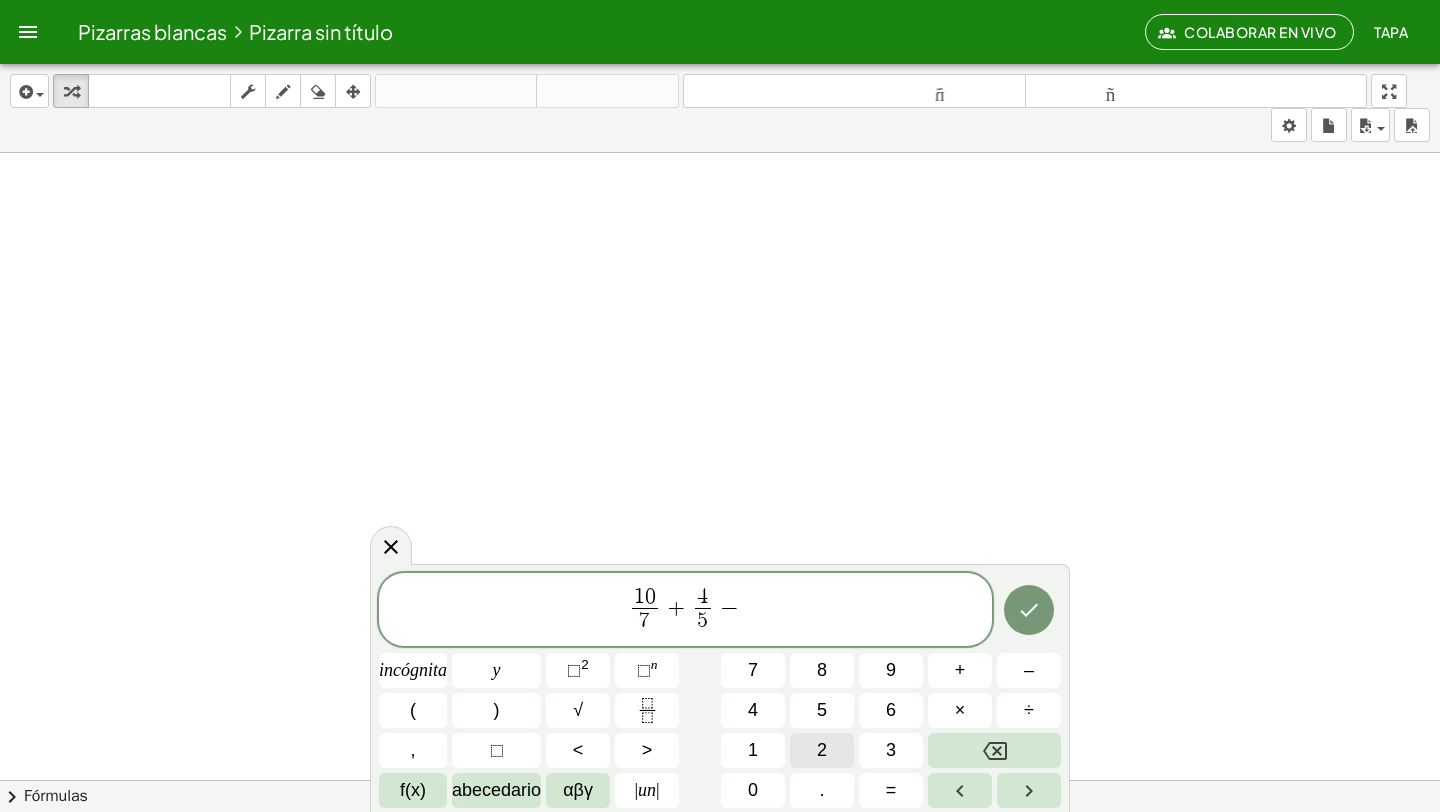 click on "2" at bounding box center [822, 750] 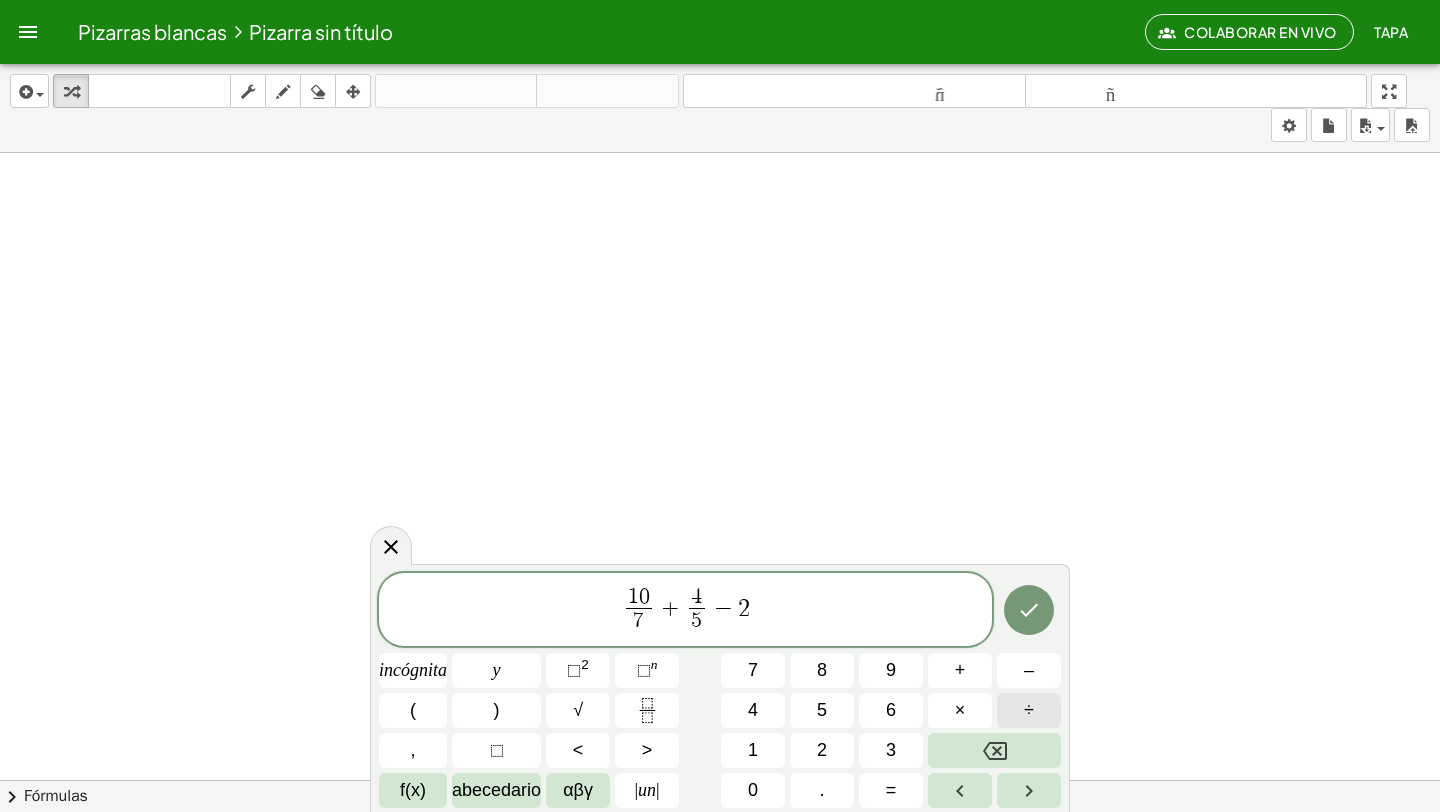 click on "÷" at bounding box center [1029, 710] 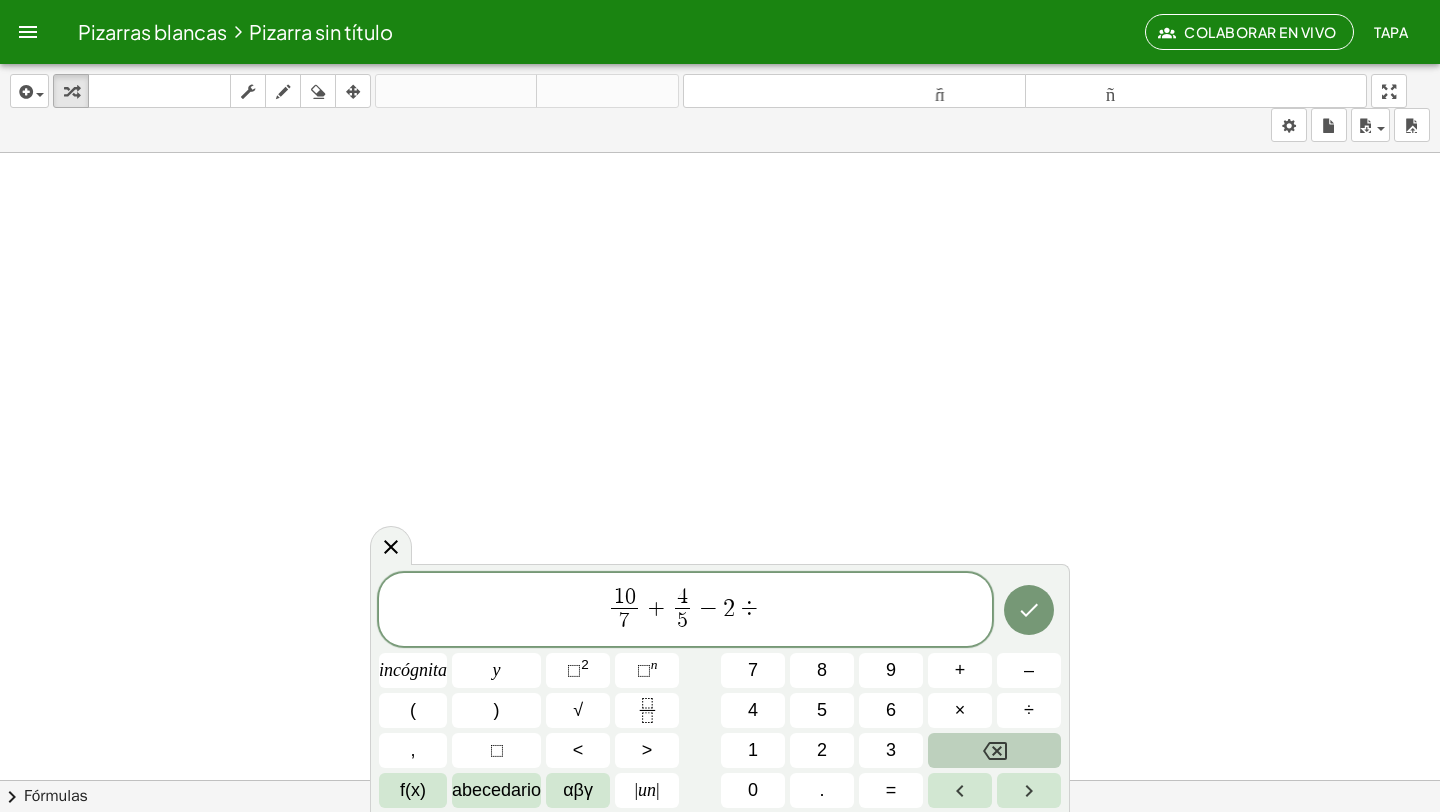 click at bounding box center (994, 750) 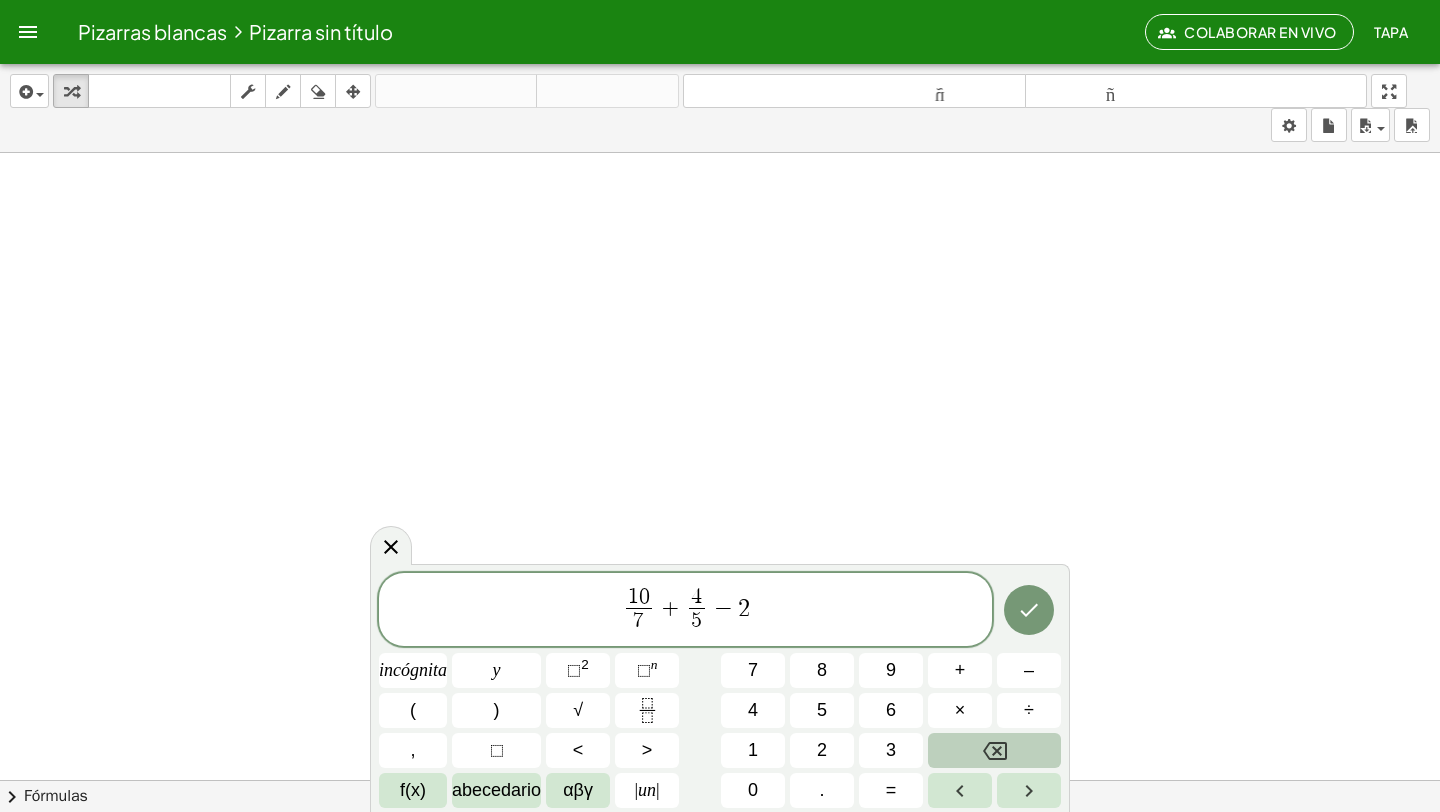 click 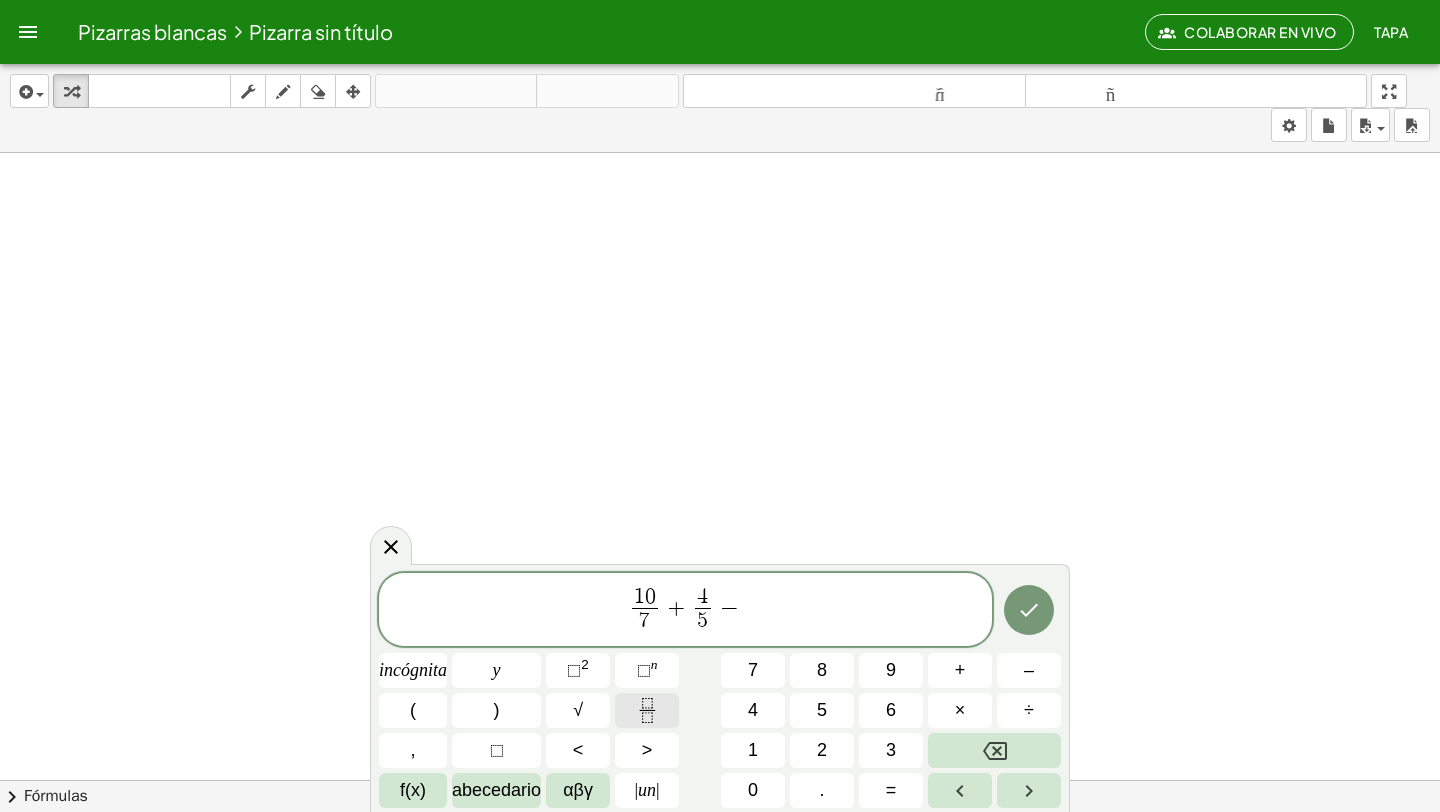 click at bounding box center (647, 710) 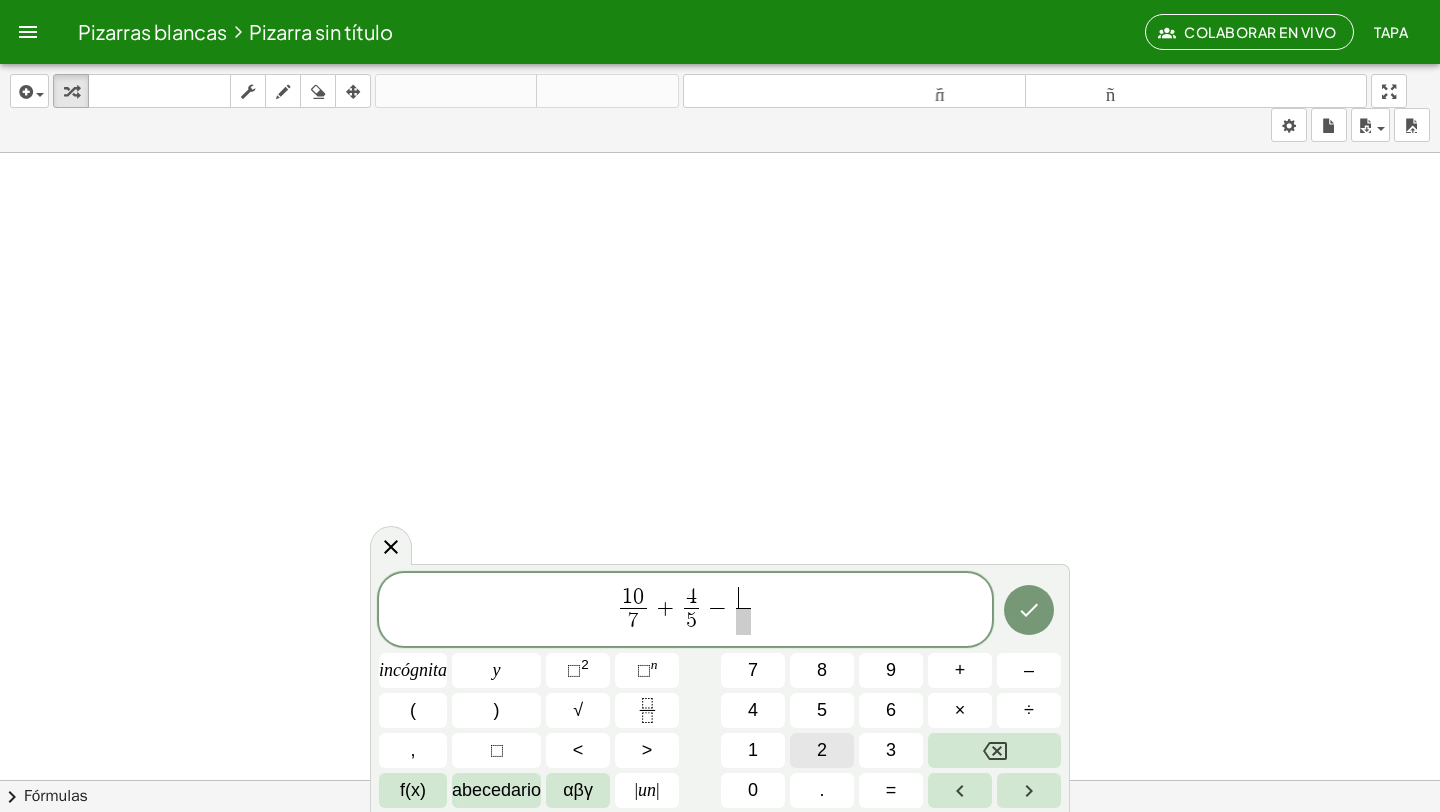 click on "2" at bounding box center (822, 750) 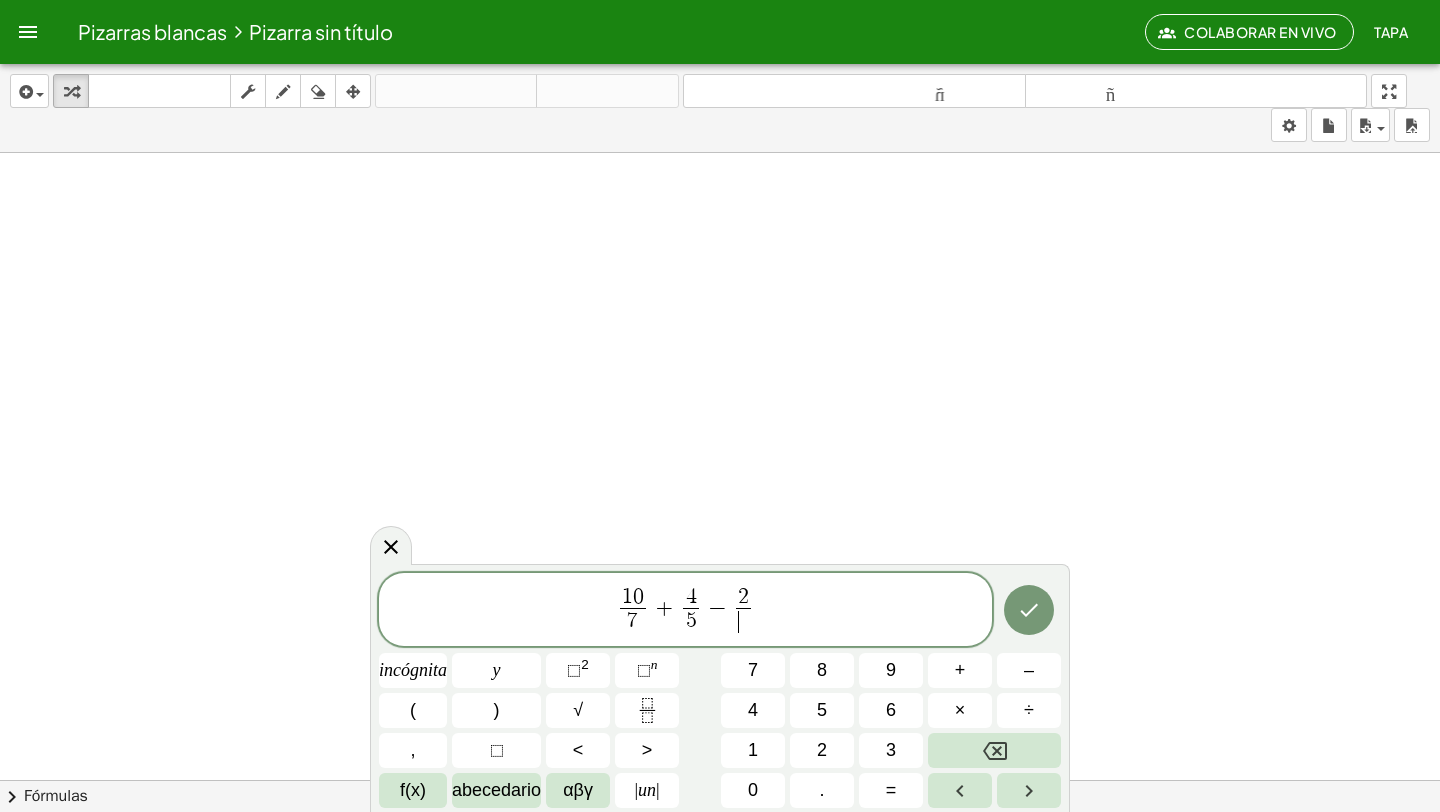click on "​" at bounding box center [743, 621] 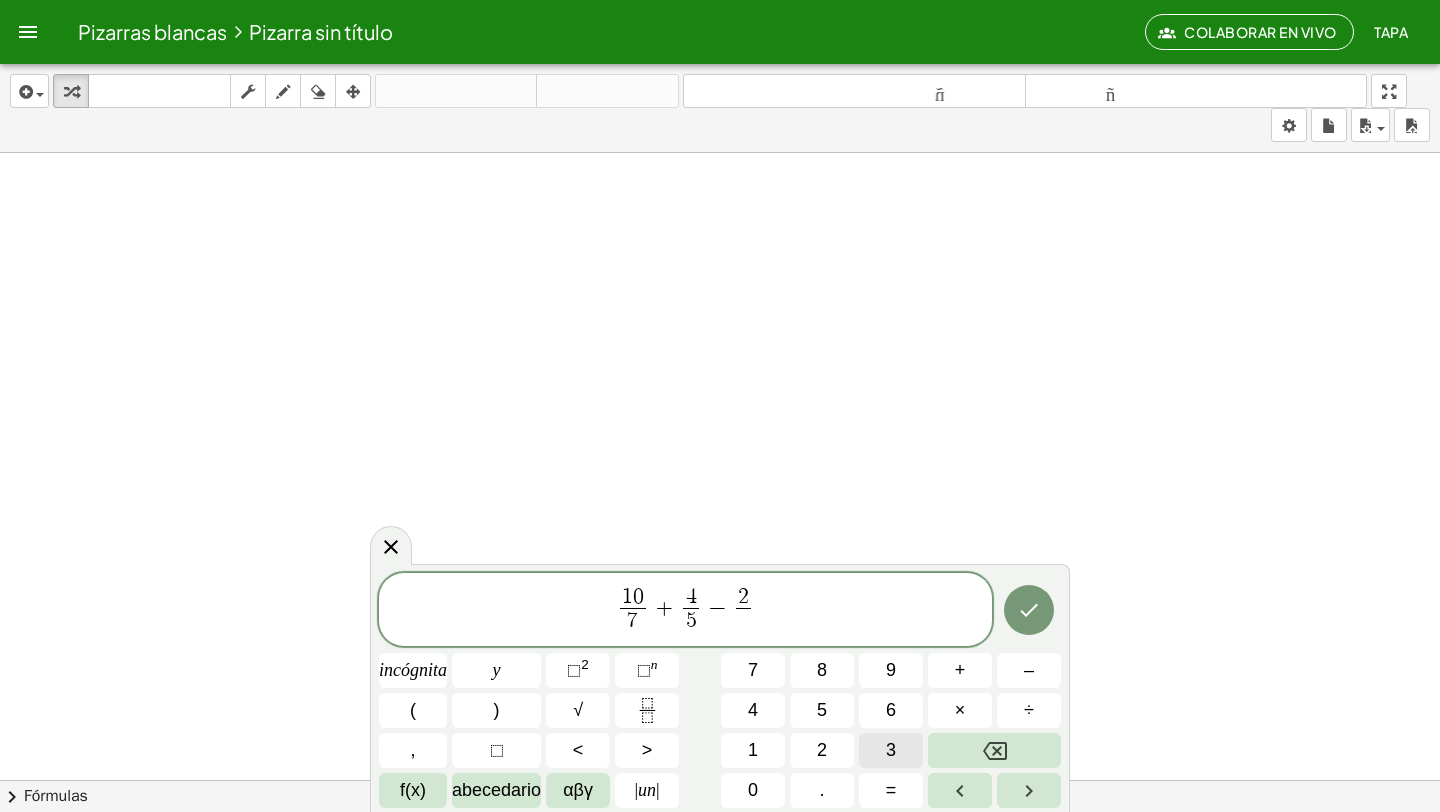 click on "3" at bounding box center (891, 750) 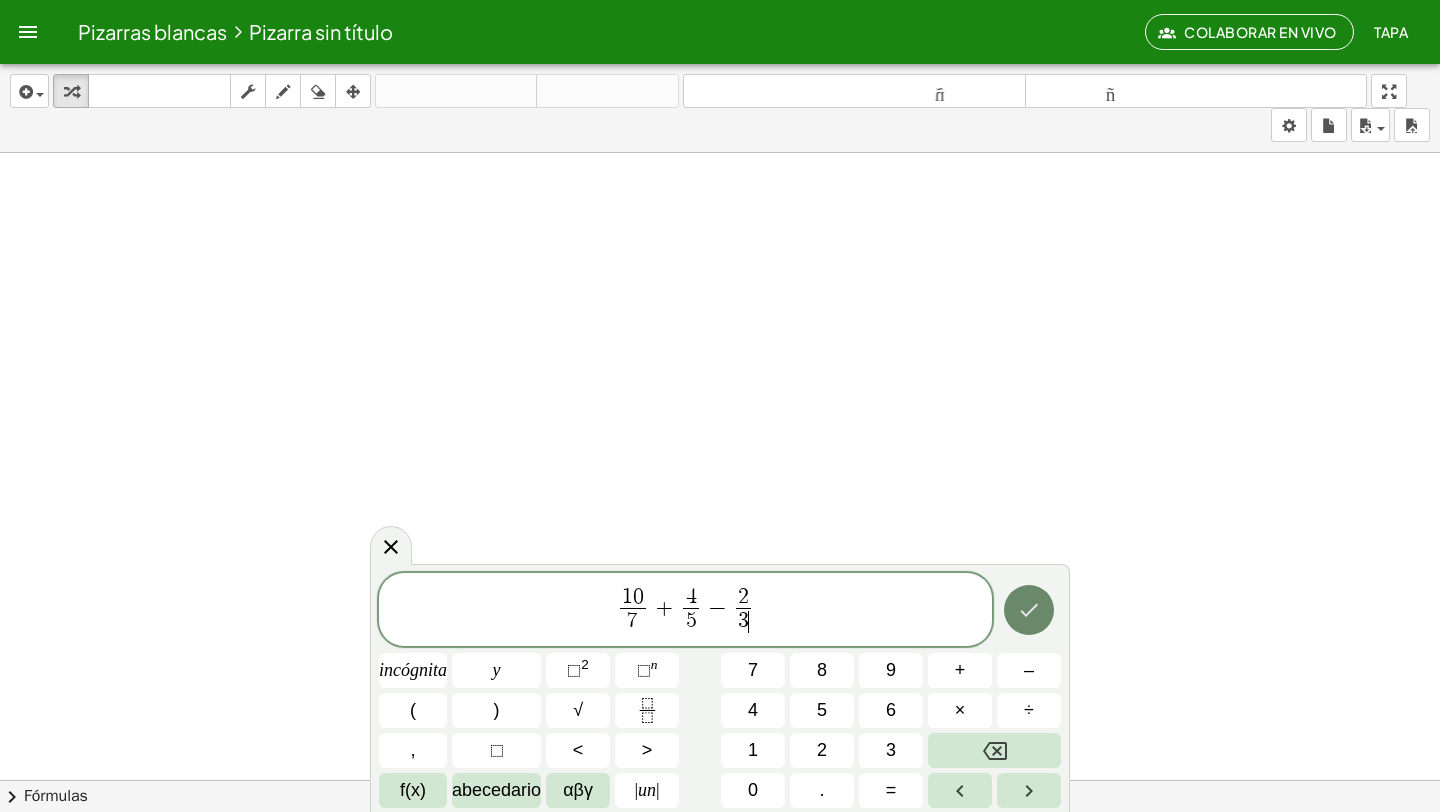 click at bounding box center [1029, 610] 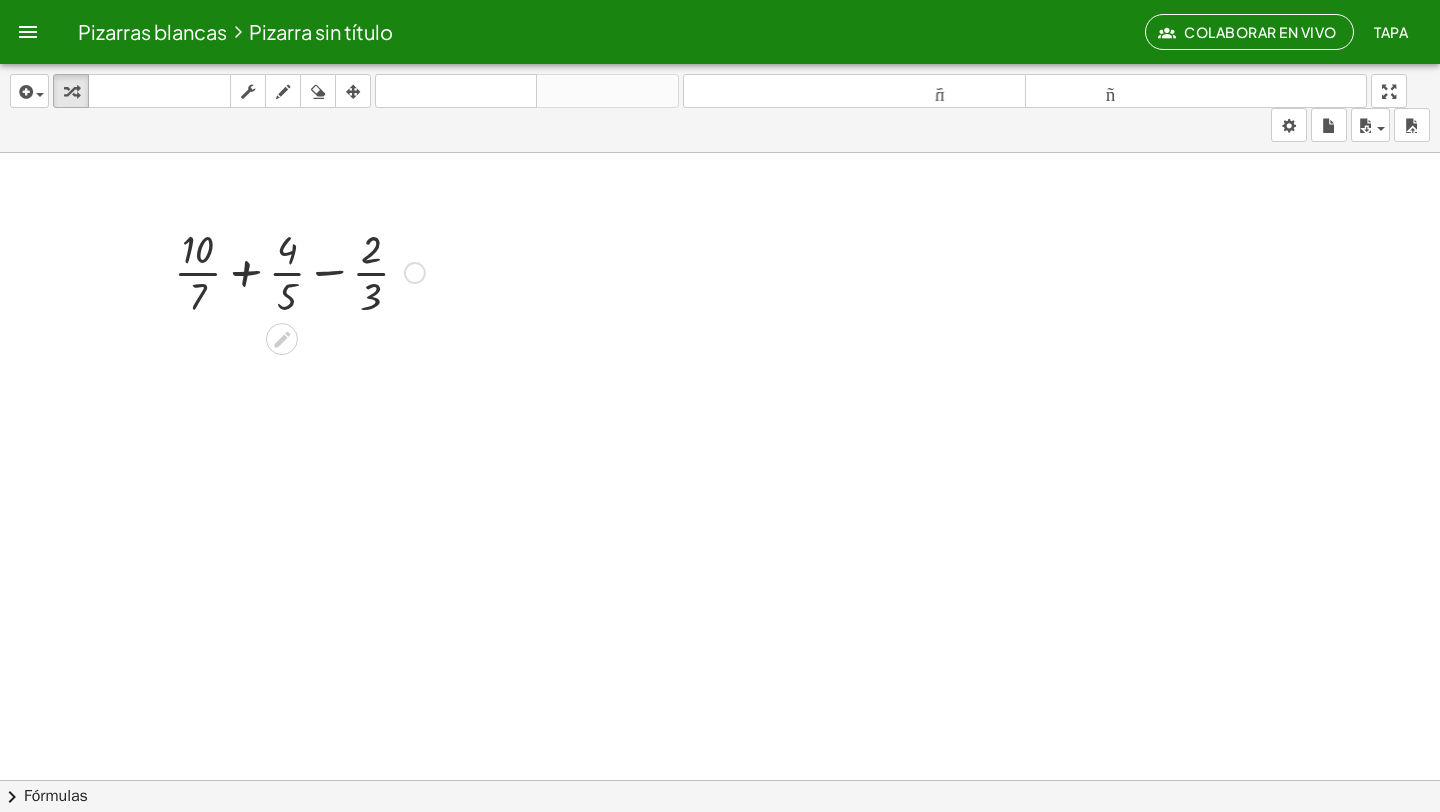 click at bounding box center [299, 271] 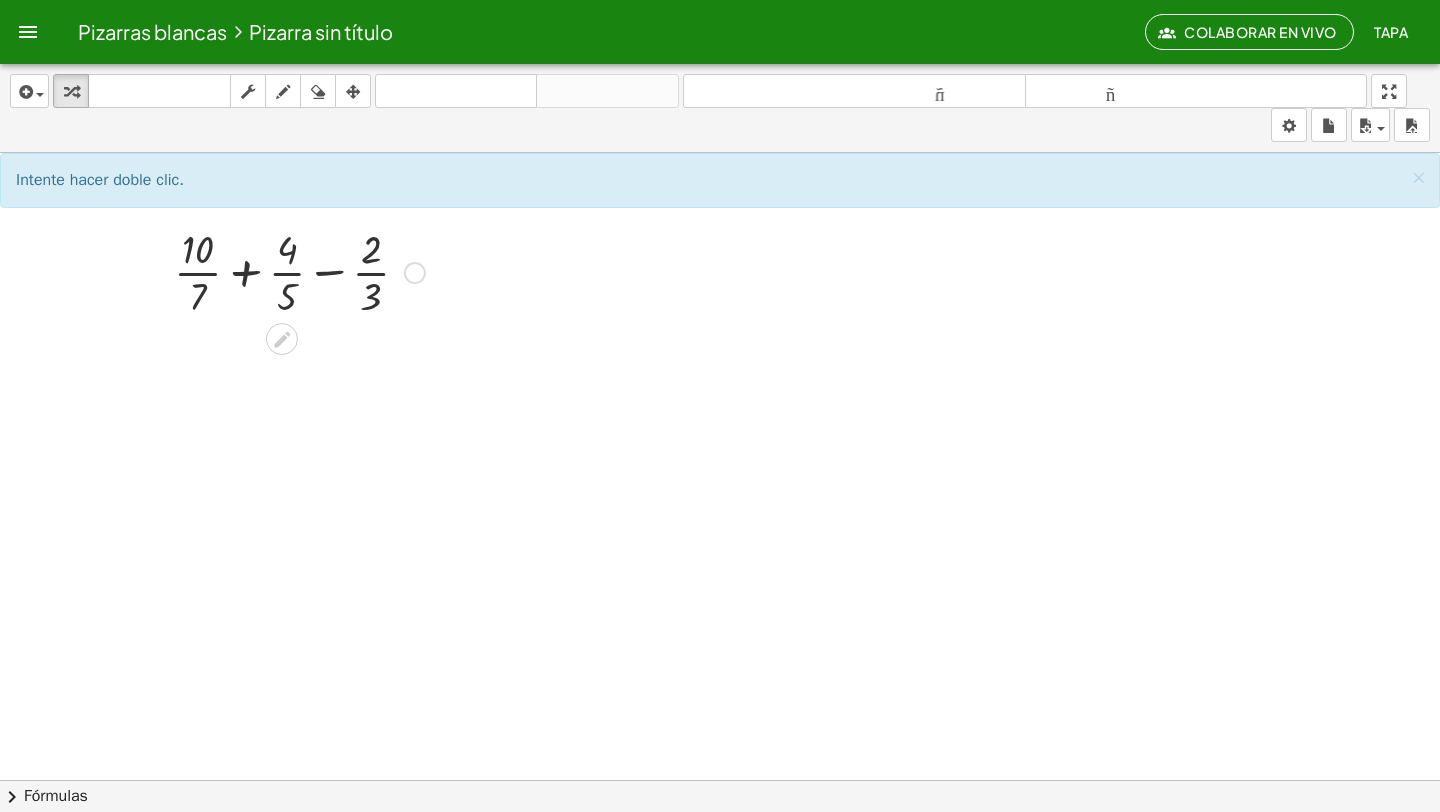 click at bounding box center [299, 271] 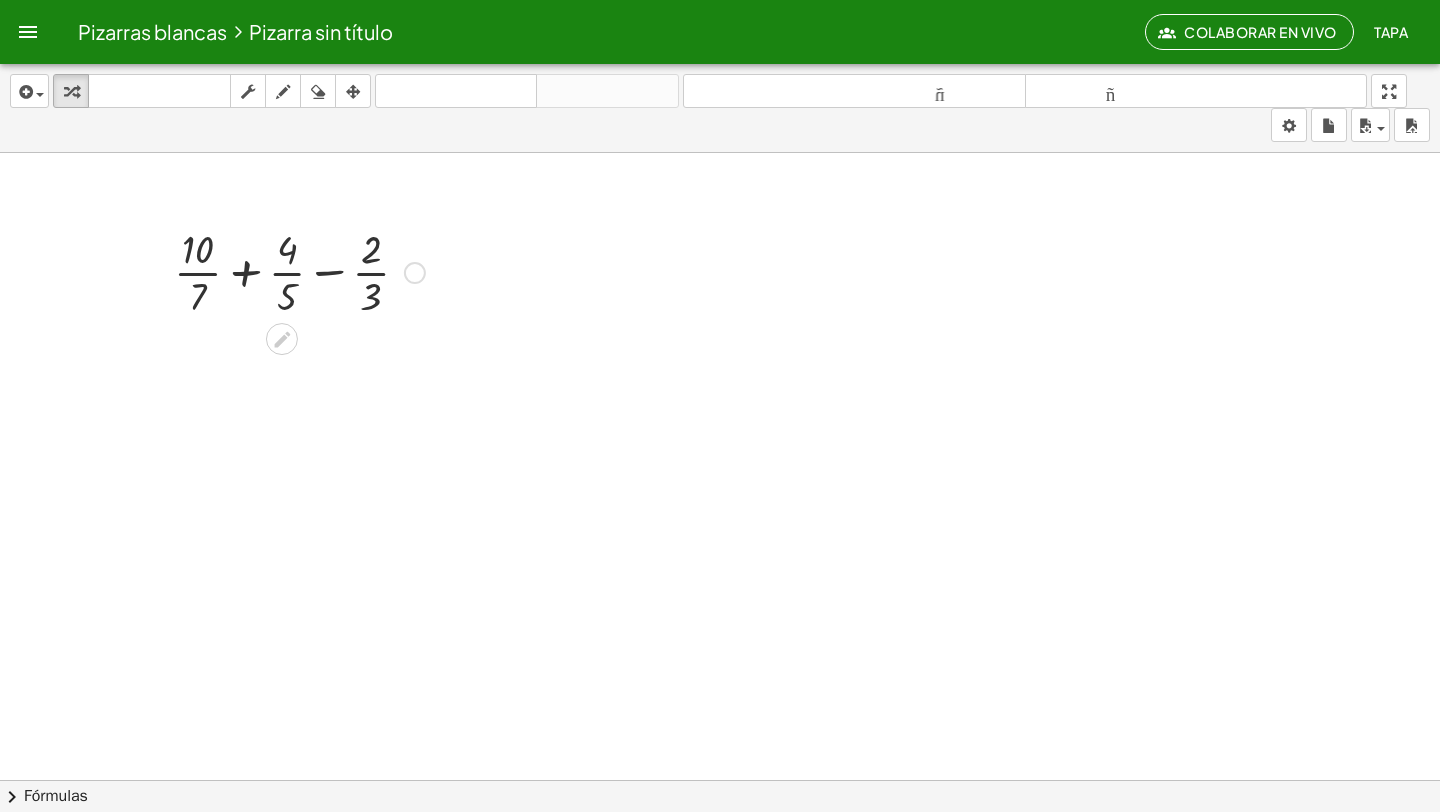 click at bounding box center (299, 271) 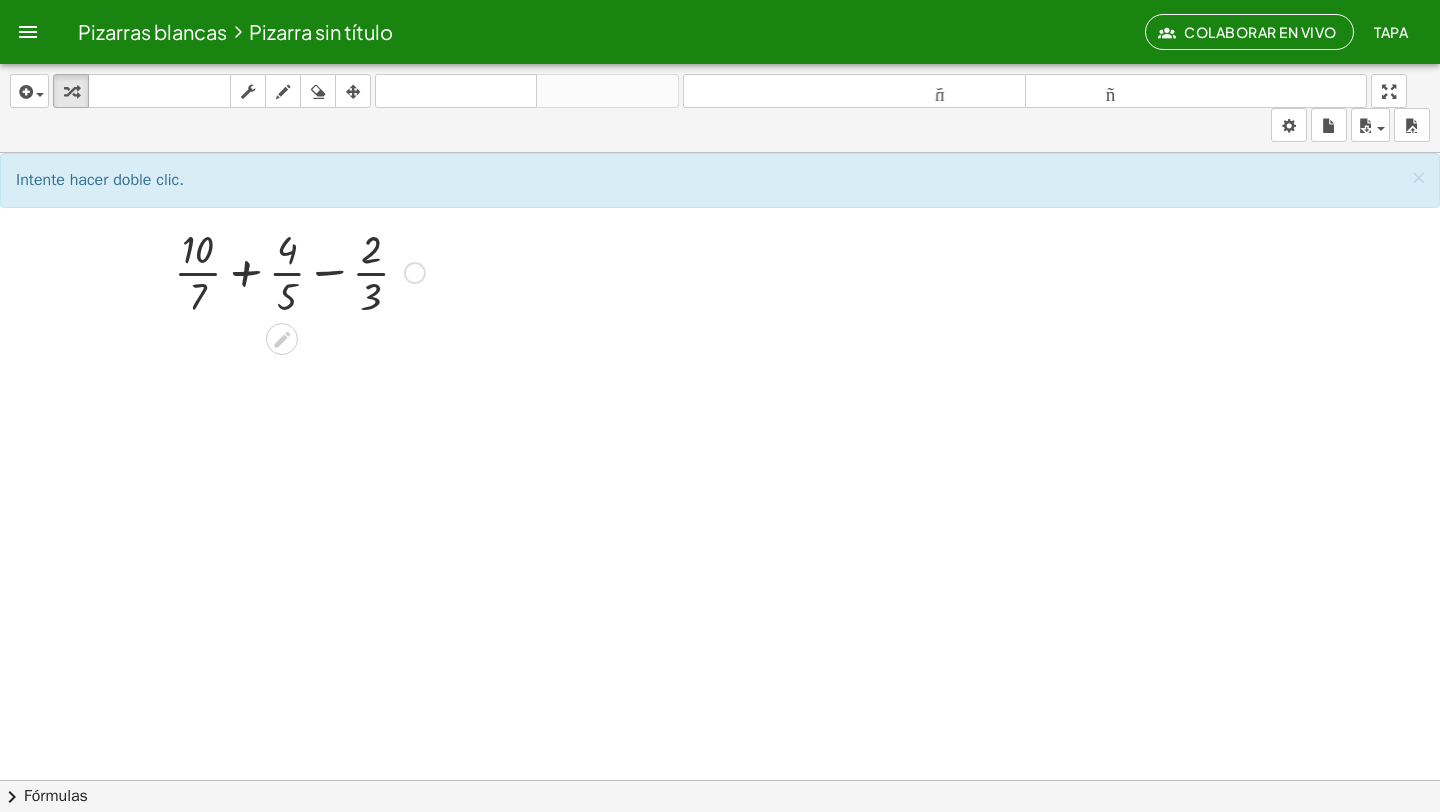click at bounding box center (299, 271) 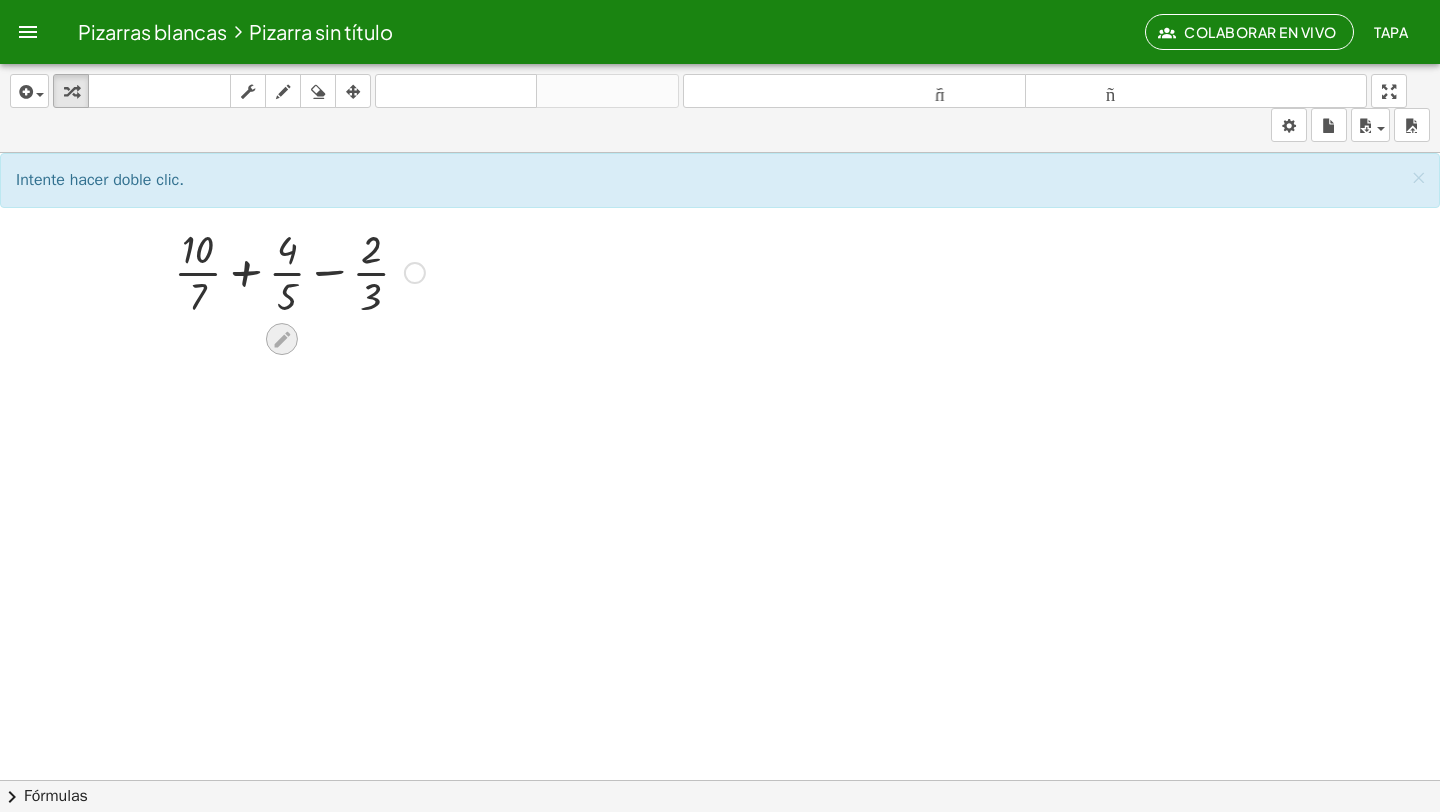 click 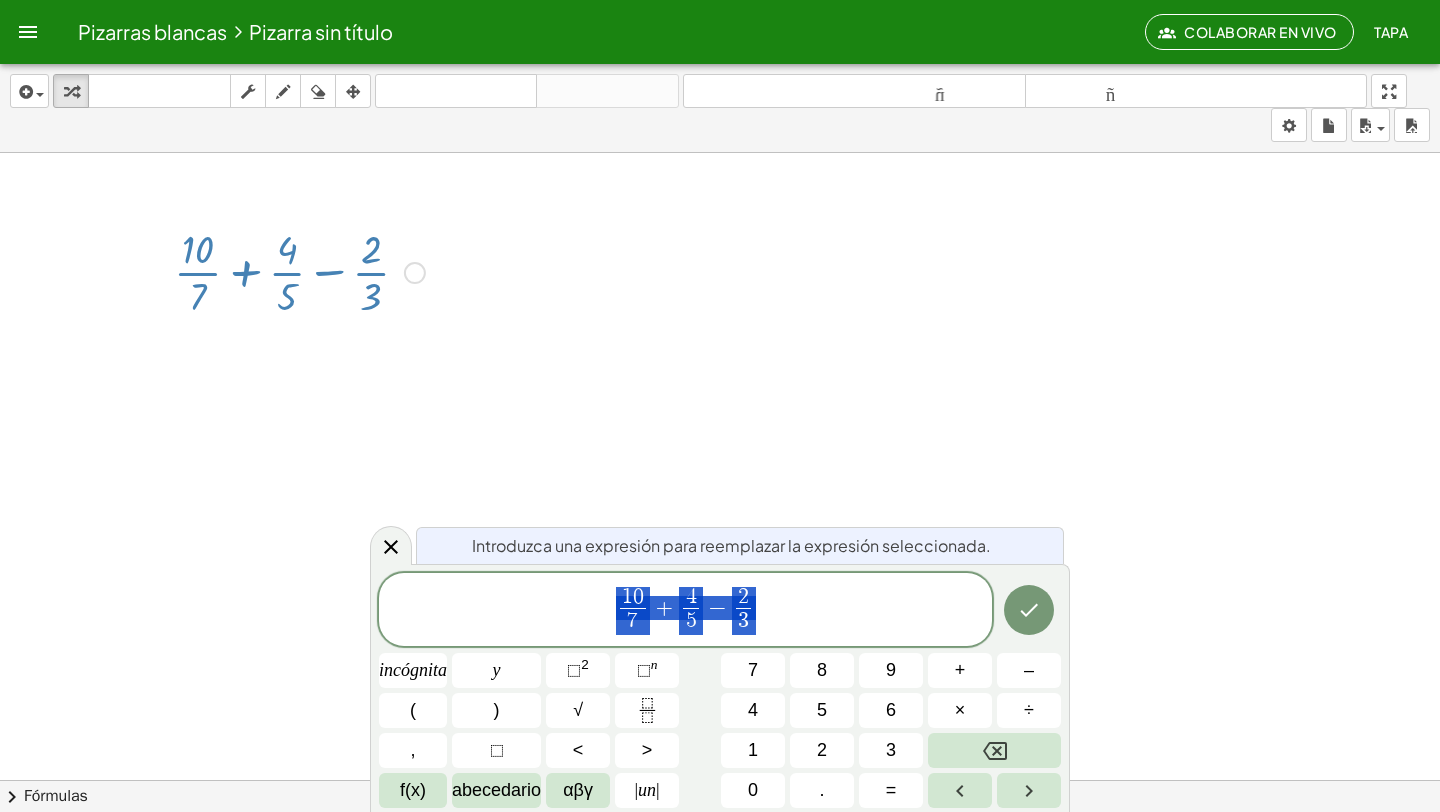 click at bounding box center [720, 858] 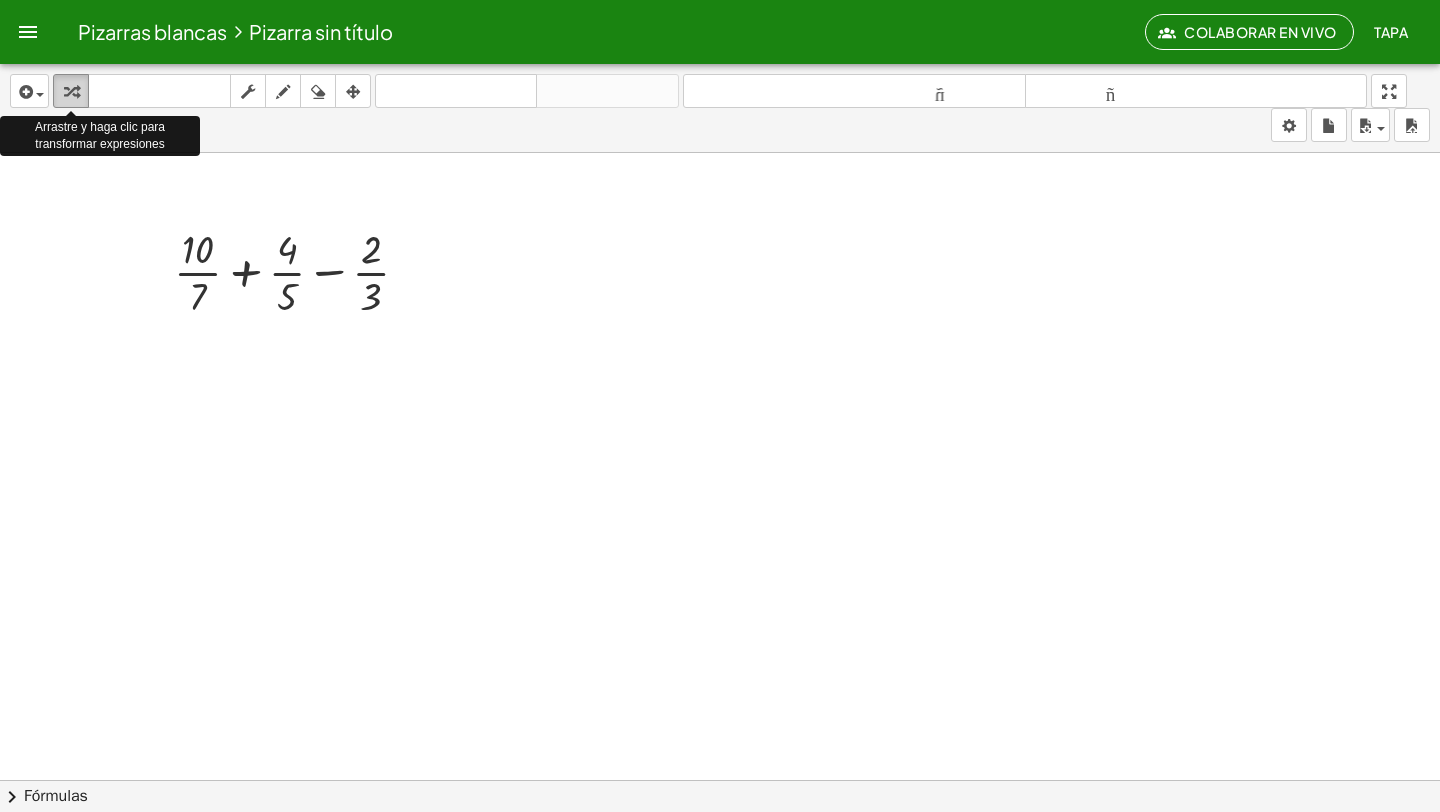 click at bounding box center (71, 92) 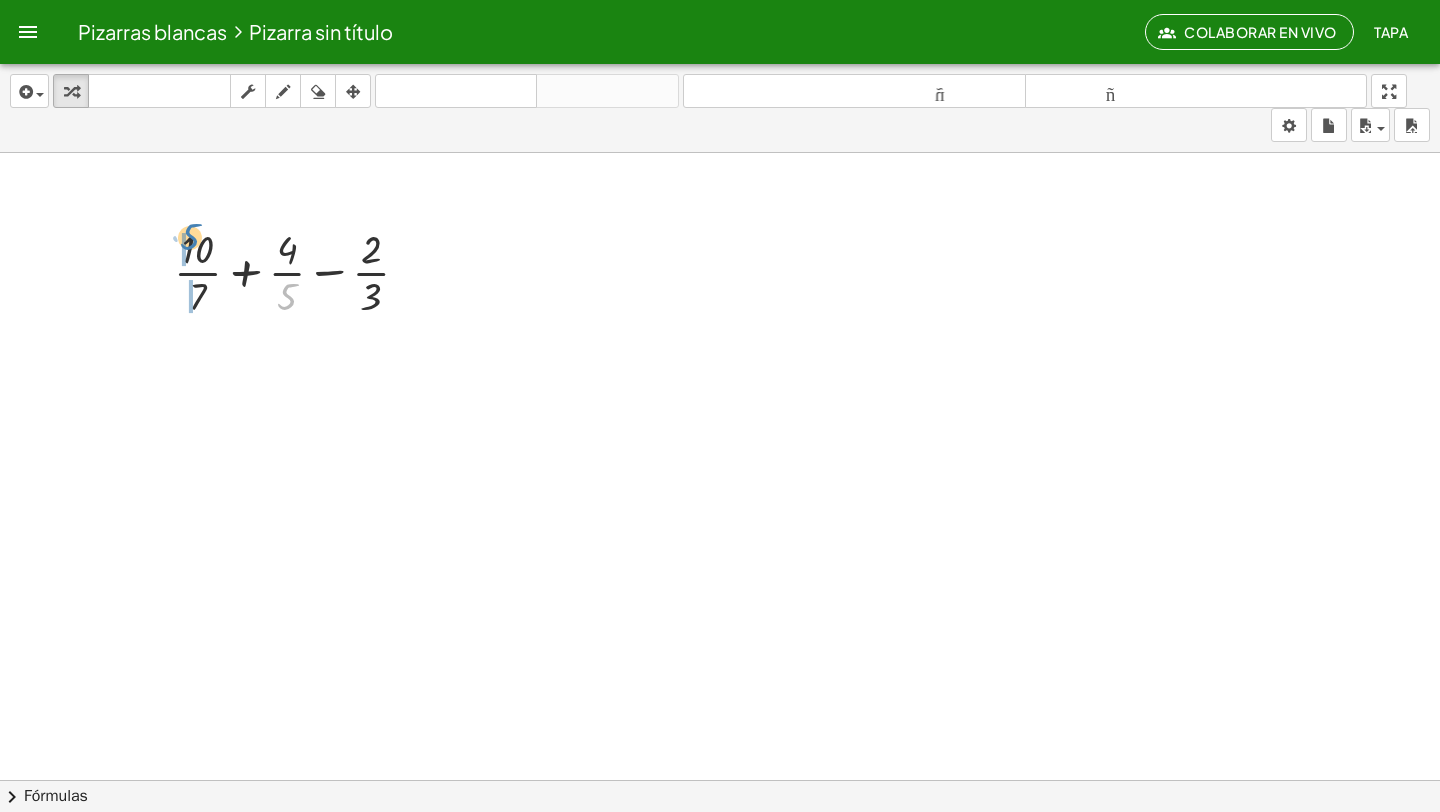 drag, startPoint x: 286, startPoint y: 303, endPoint x: 189, endPoint y: 244, distance: 113.534134 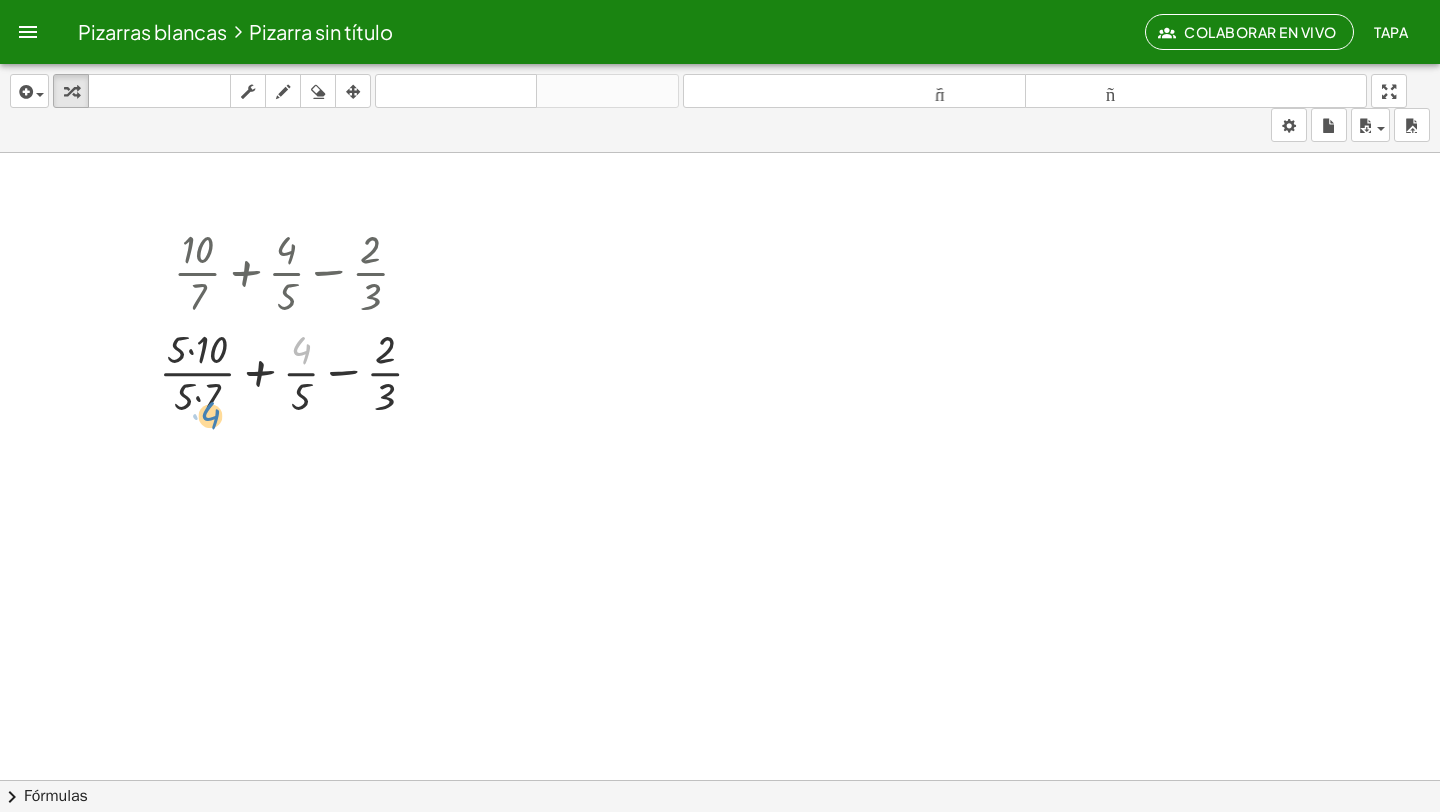 drag, startPoint x: 298, startPoint y: 350, endPoint x: 207, endPoint y: 415, distance: 111.83023 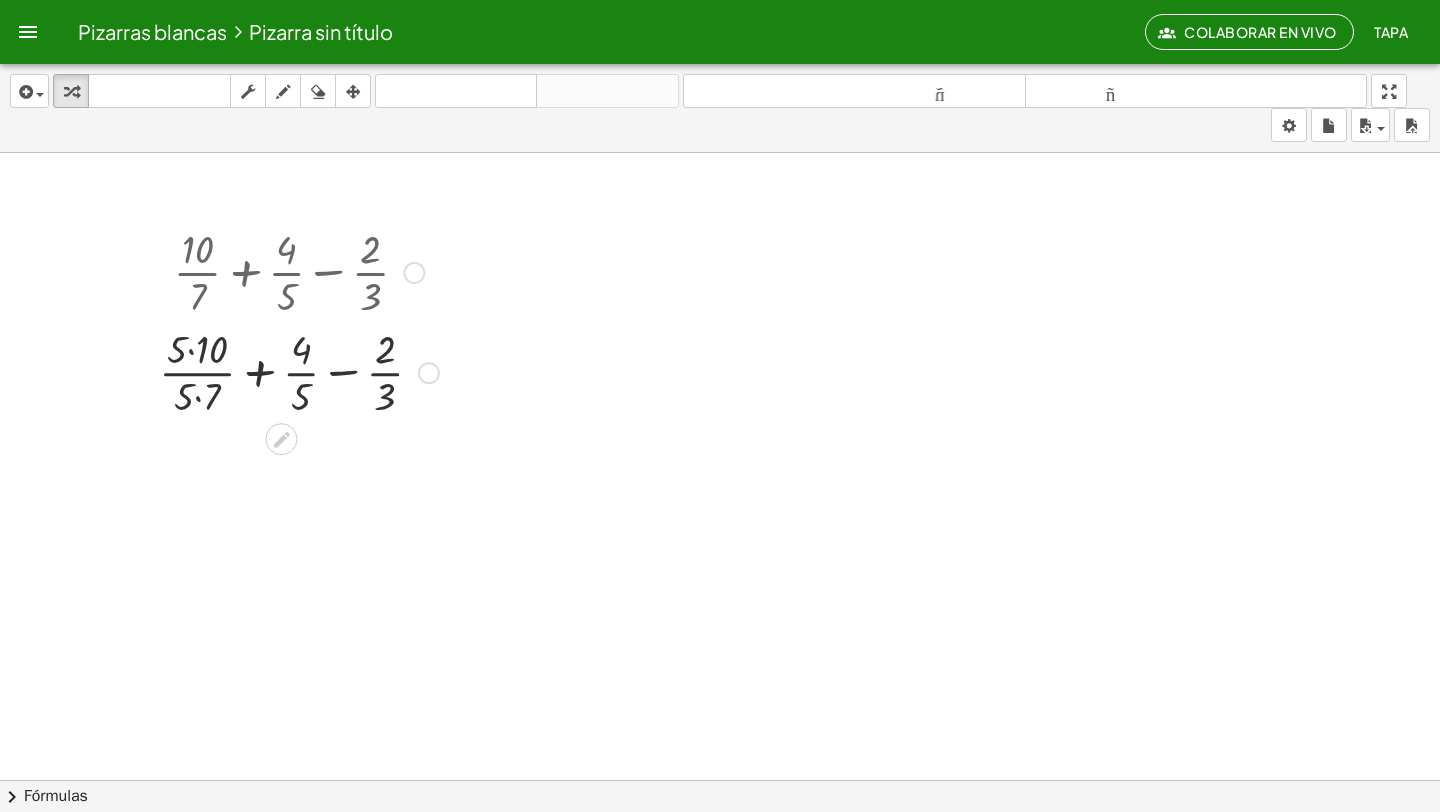 drag, startPoint x: 280, startPoint y: 251, endPoint x: 216, endPoint y: 294, distance: 77.10383 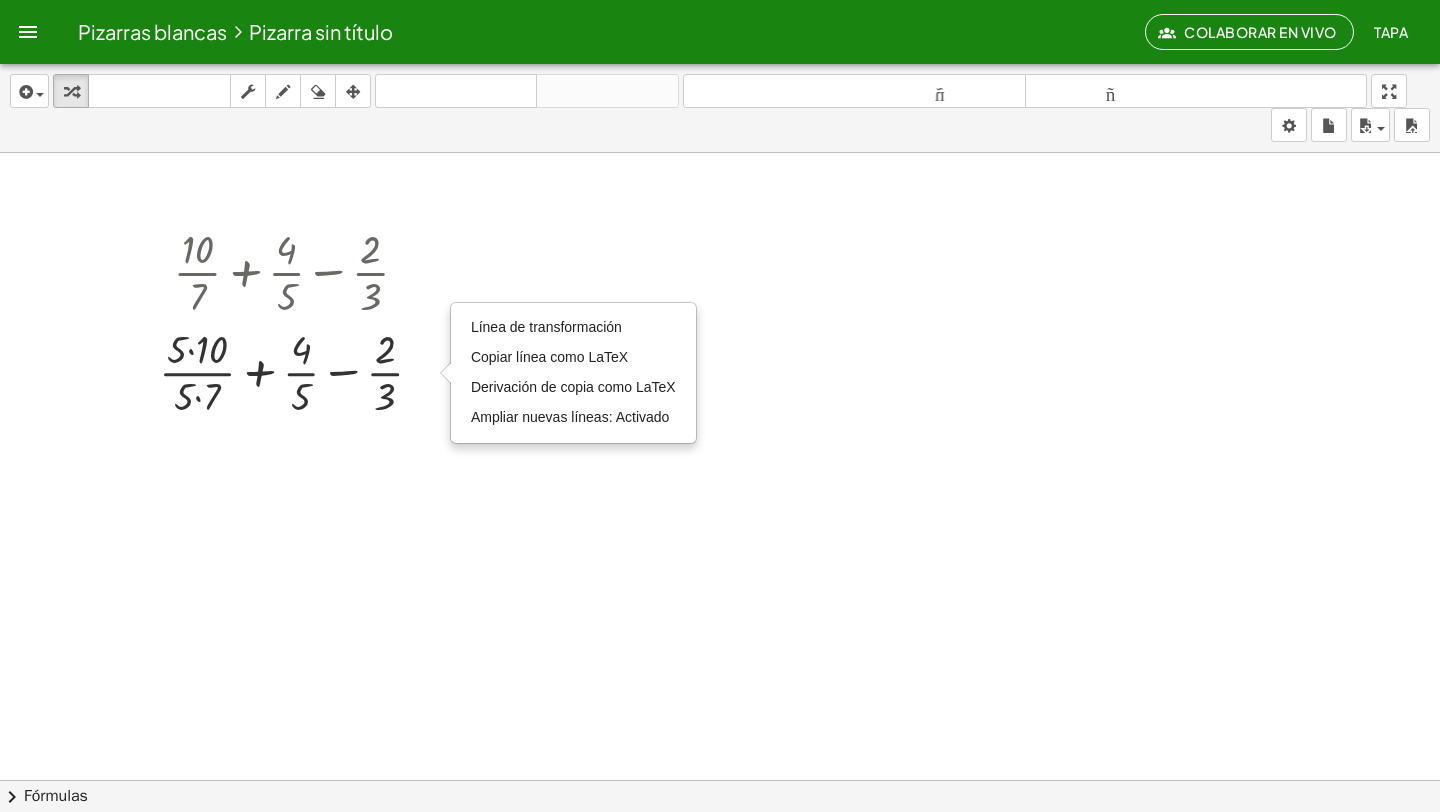click at bounding box center (720, 858) 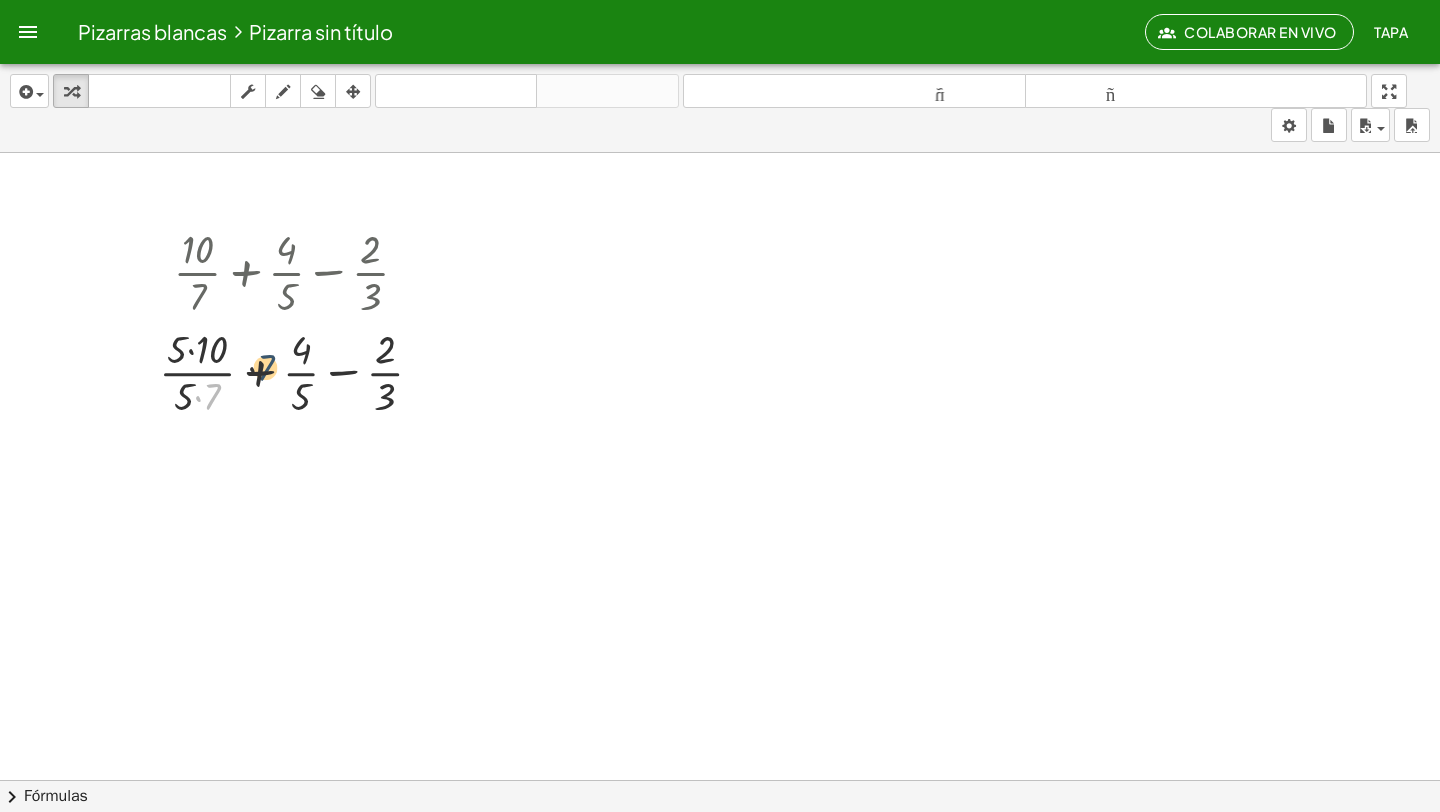 drag, startPoint x: 211, startPoint y: 388, endPoint x: 272, endPoint y: 355, distance: 69.354164 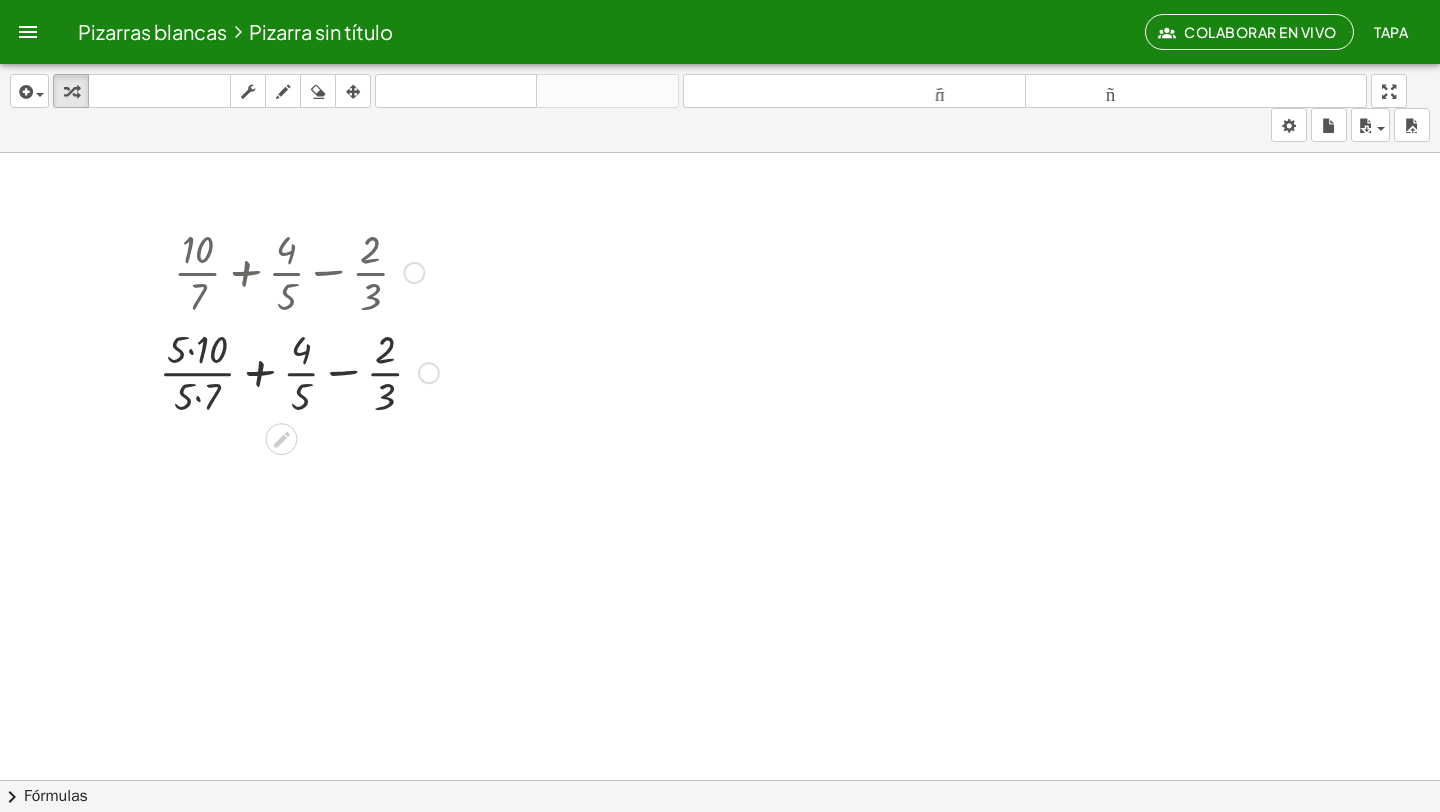 click at bounding box center (299, 371) 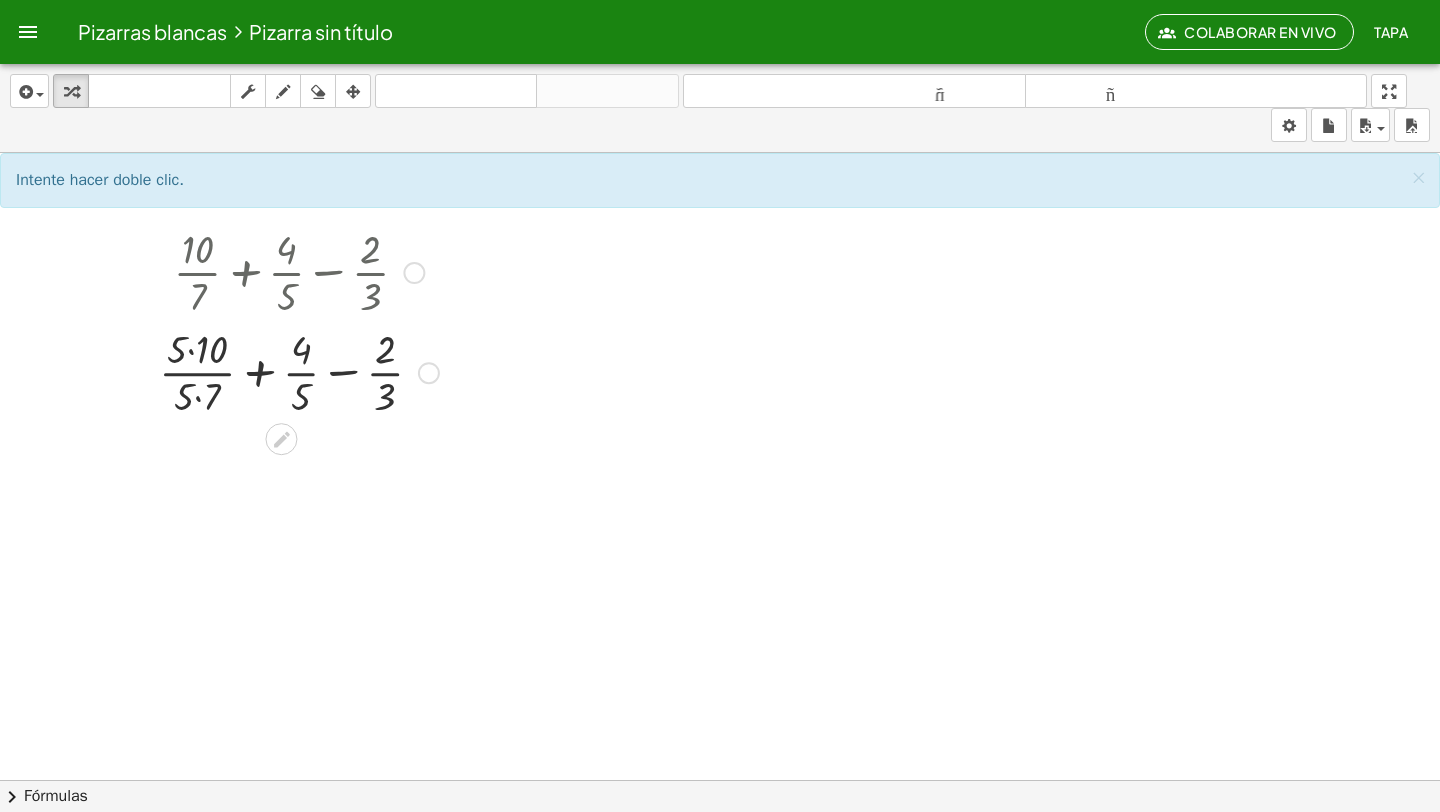 click at bounding box center (299, 371) 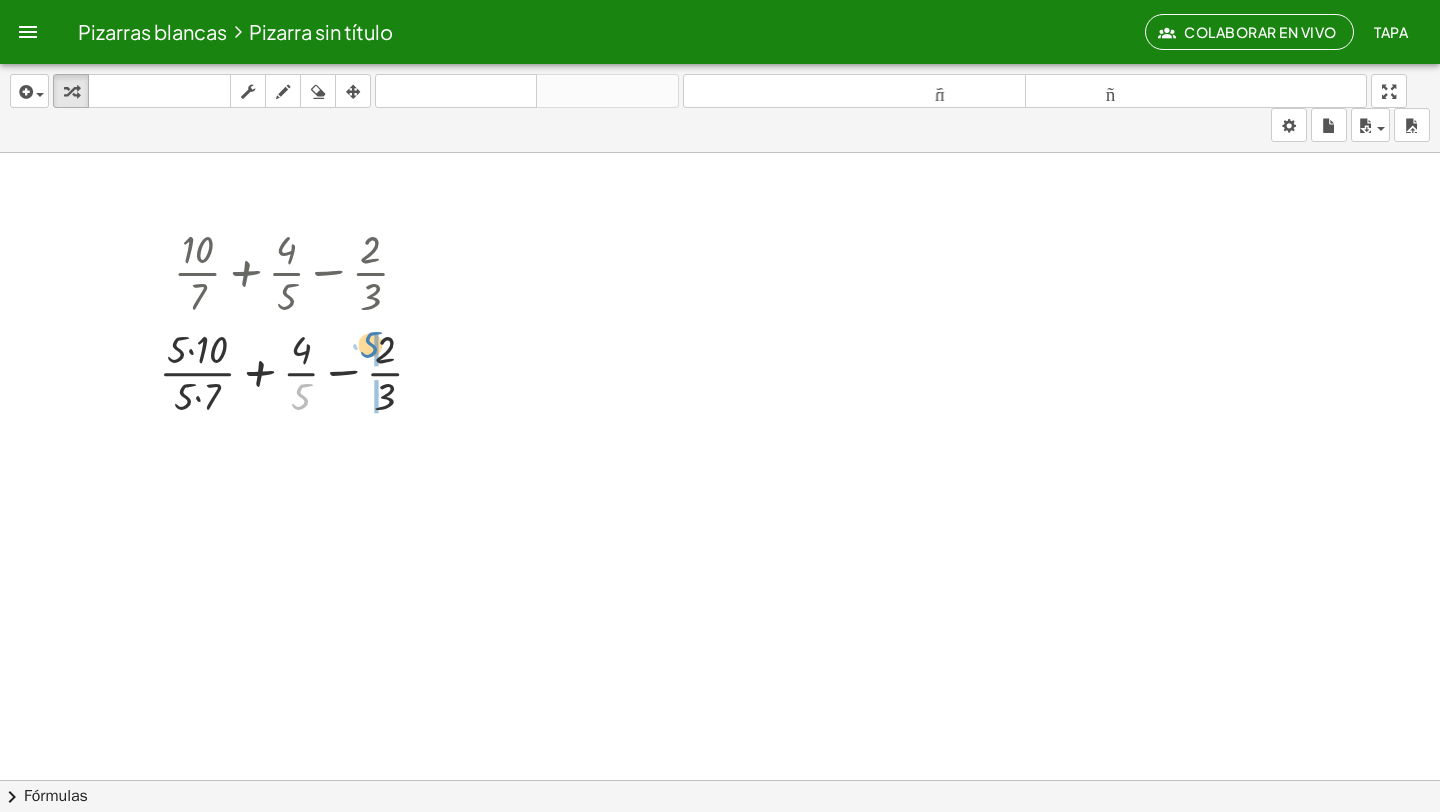drag, startPoint x: 297, startPoint y: 406, endPoint x: 366, endPoint y: 354, distance: 86.40023 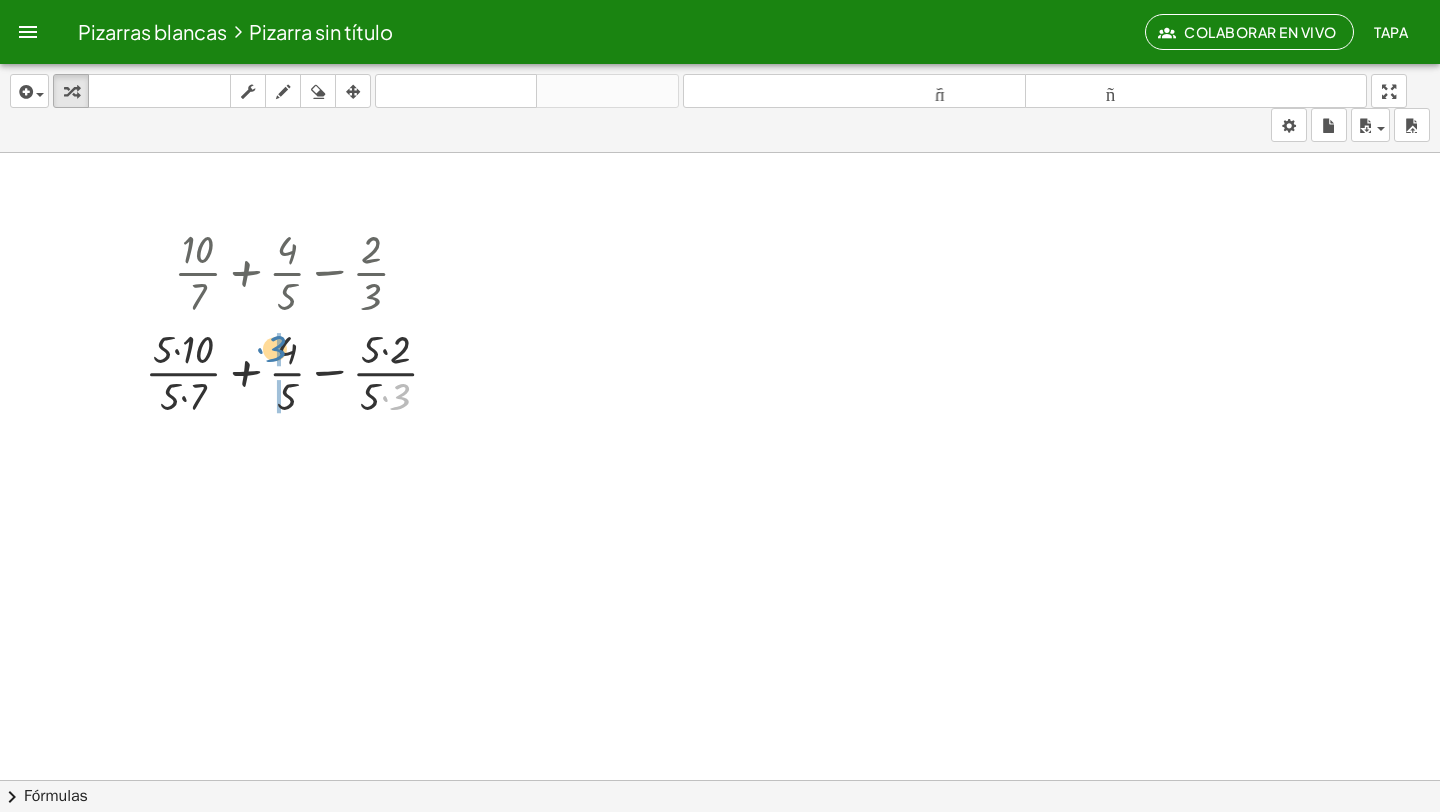 drag, startPoint x: 403, startPoint y: 404, endPoint x: 276, endPoint y: 356, distance: 135.76819 